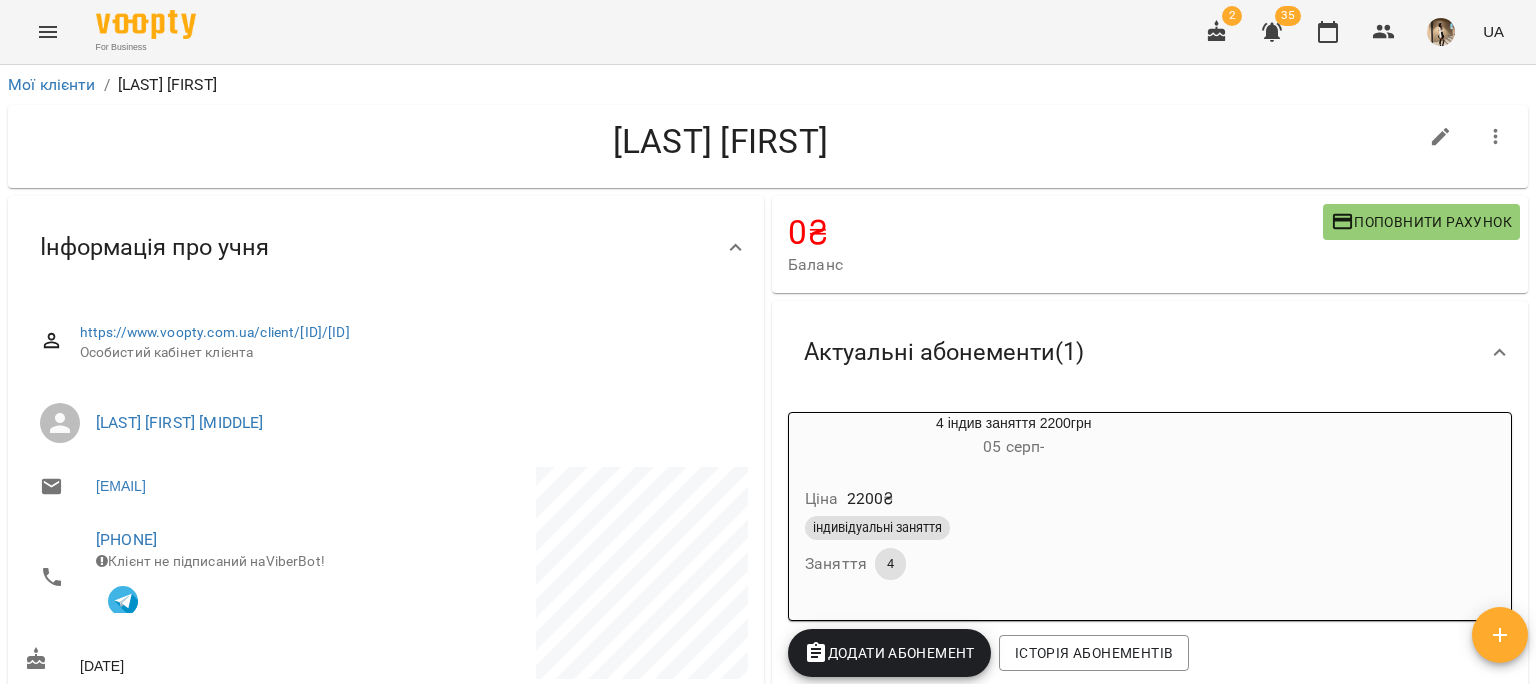 click on "Мої клієнти" at bounding box center [52, 84] 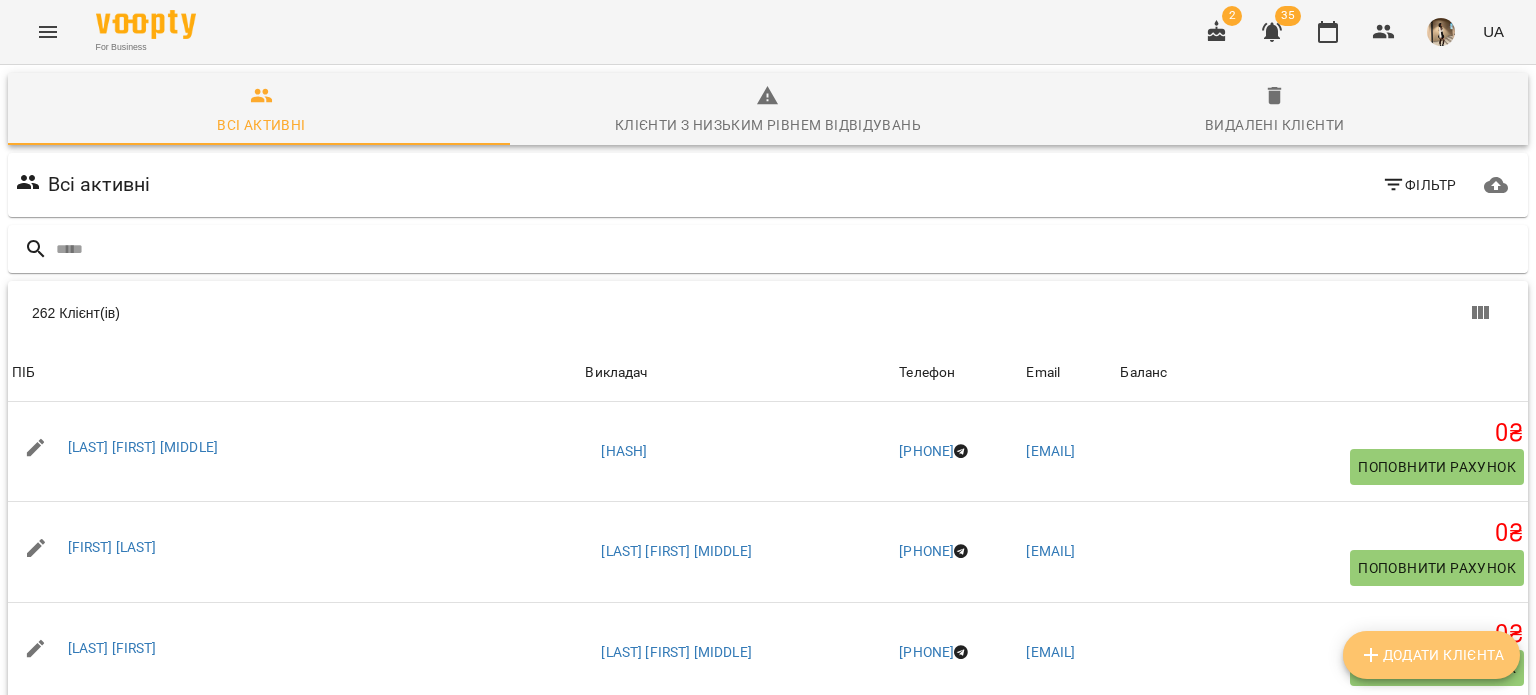 click on "Додати клієнта" at bounding box center [1431, 655] 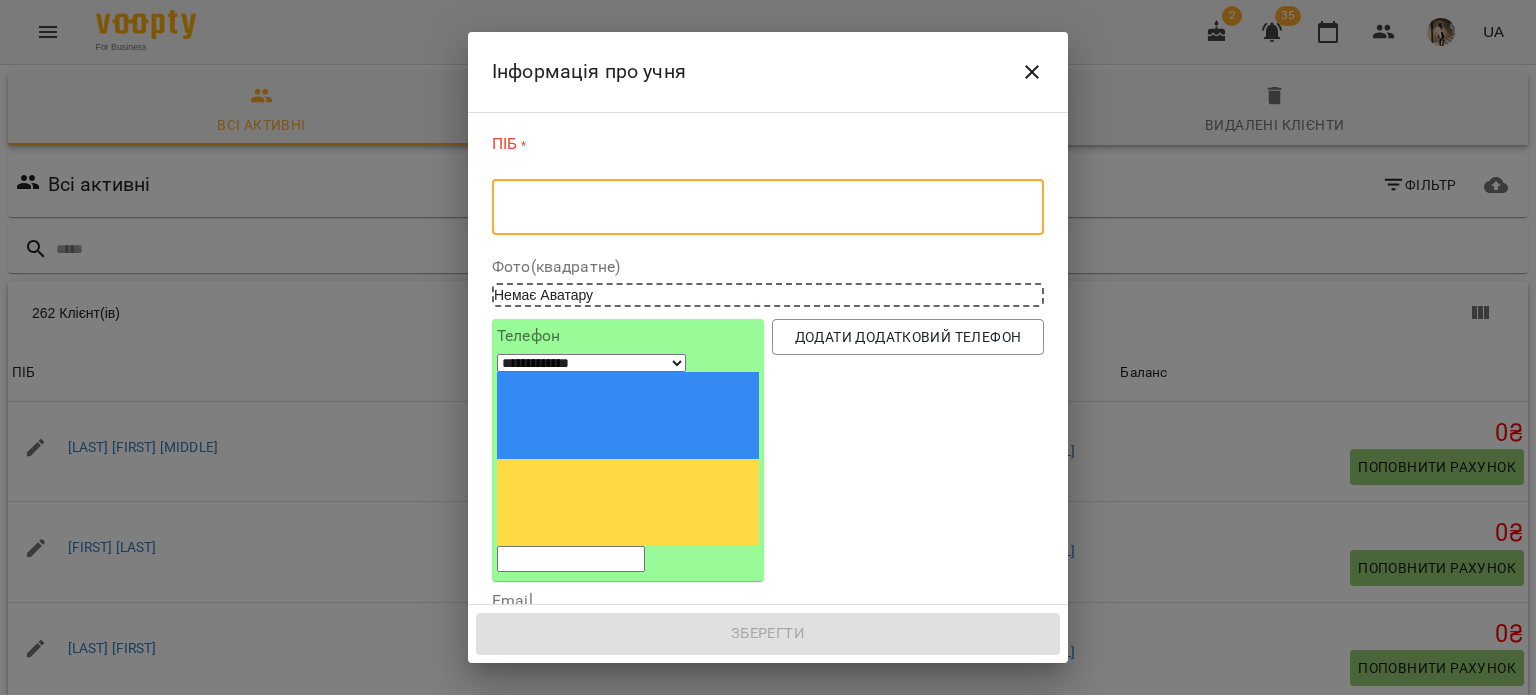 click at bounding box center [768, 207] 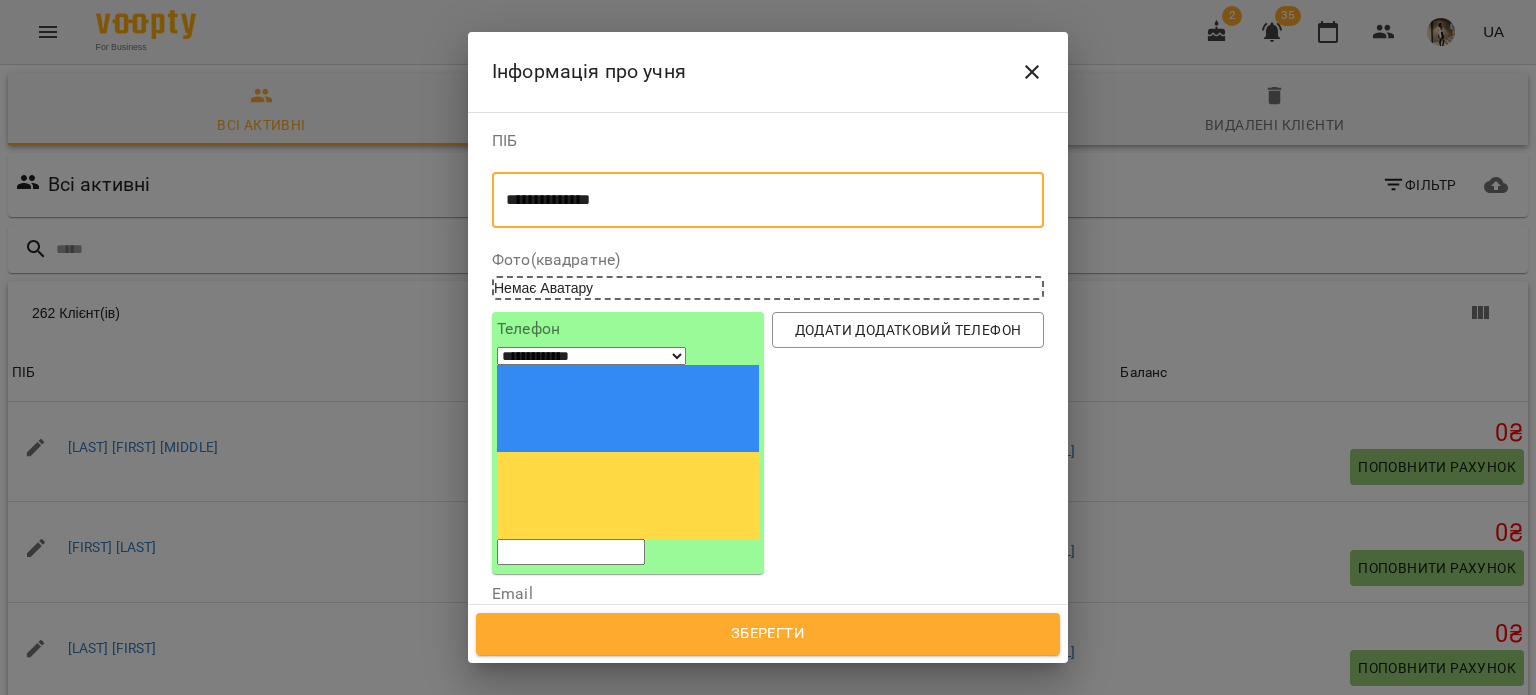 type on "**********" 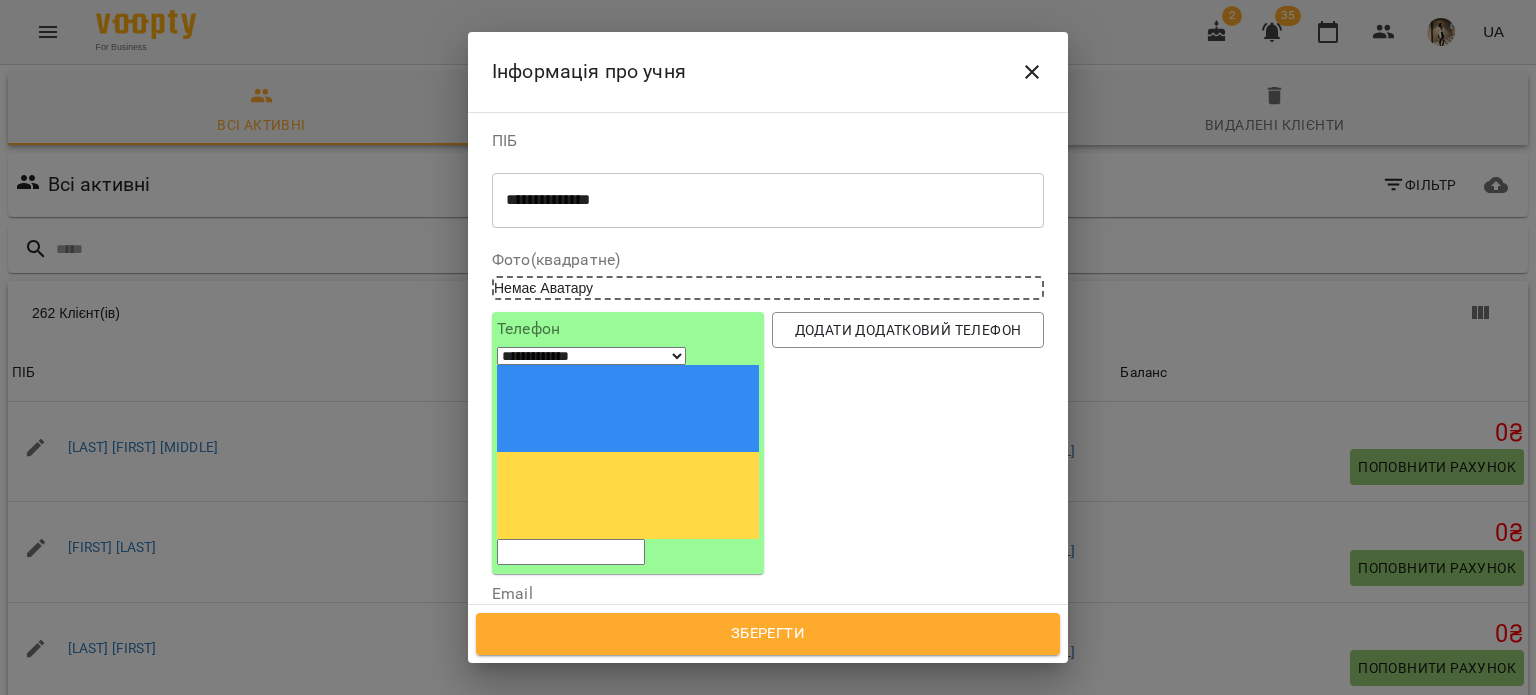 click at bounding box center (571, 552) 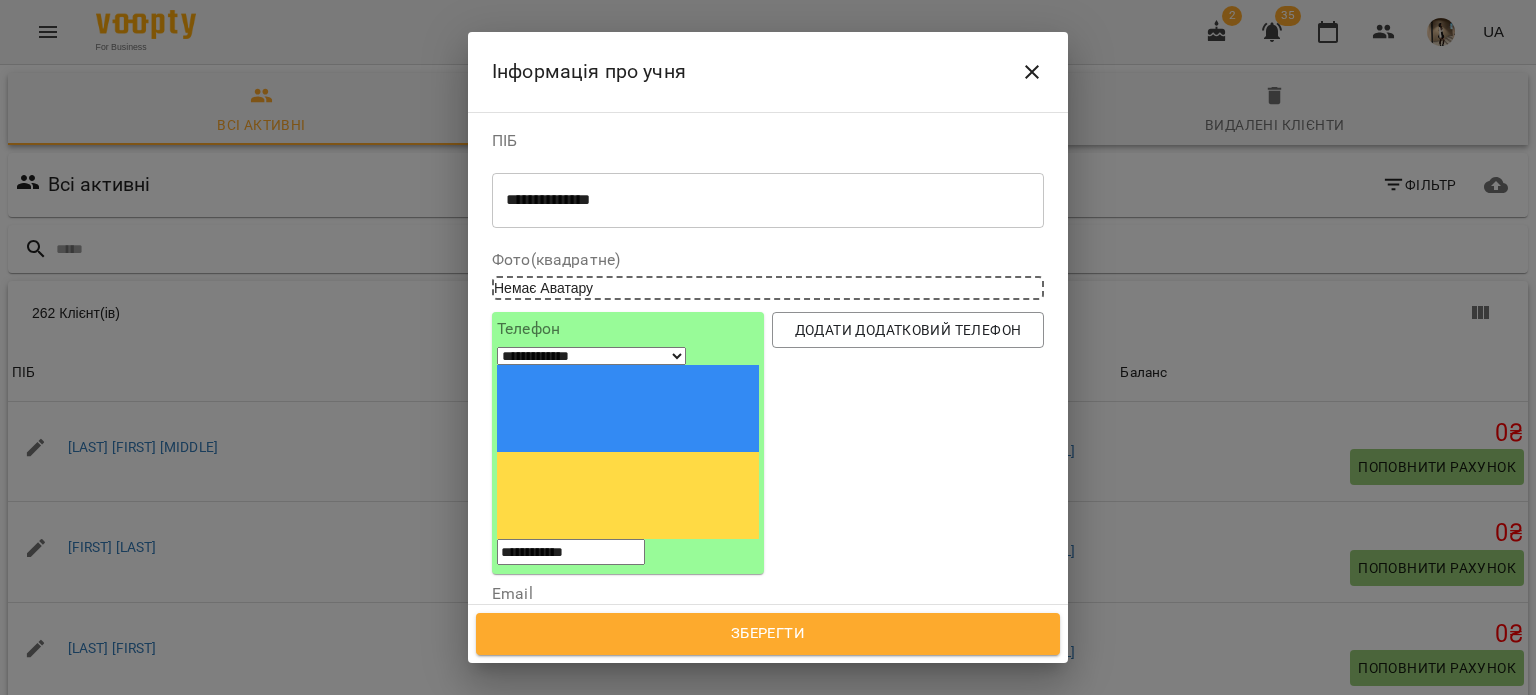 type on "**********" 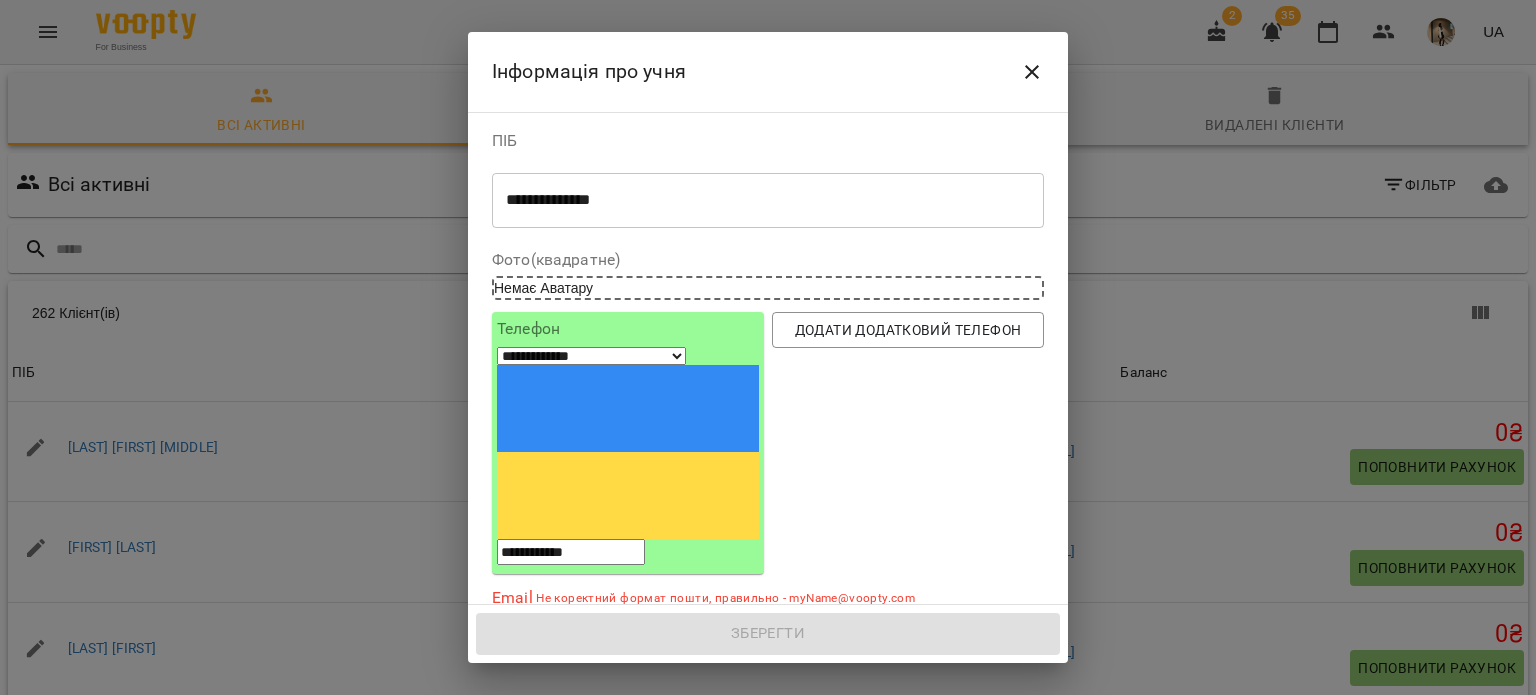 type on "*" 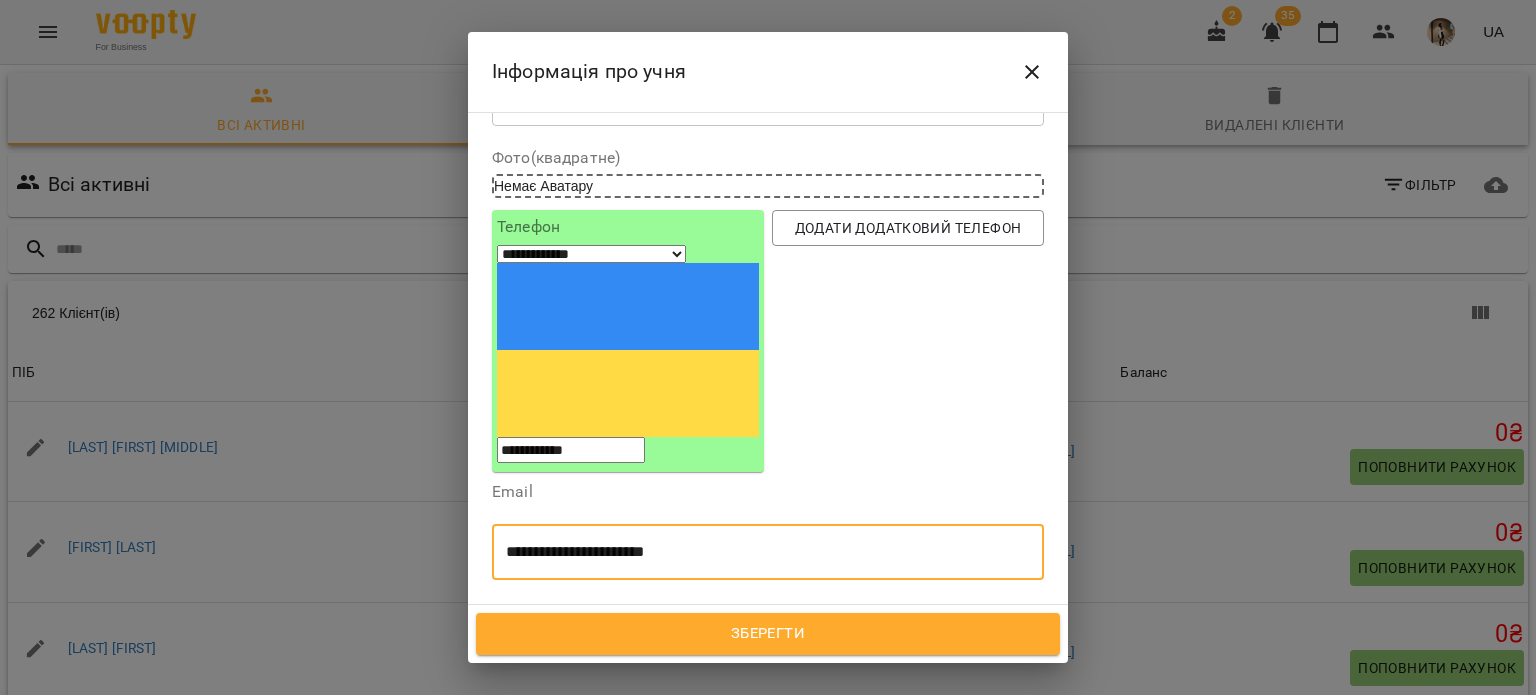scroll, scrollTop: 190, scrollLeft: 0, axis: vertical 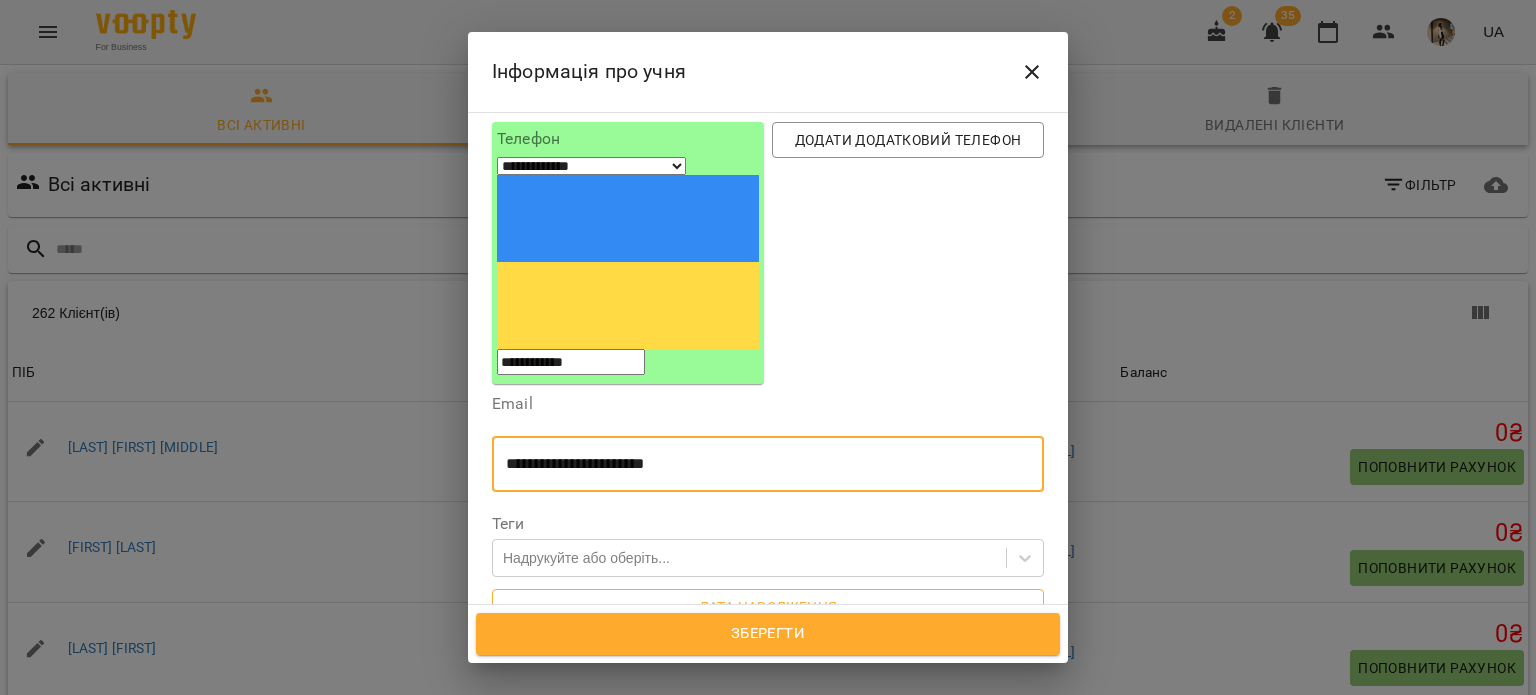 type on "**********" 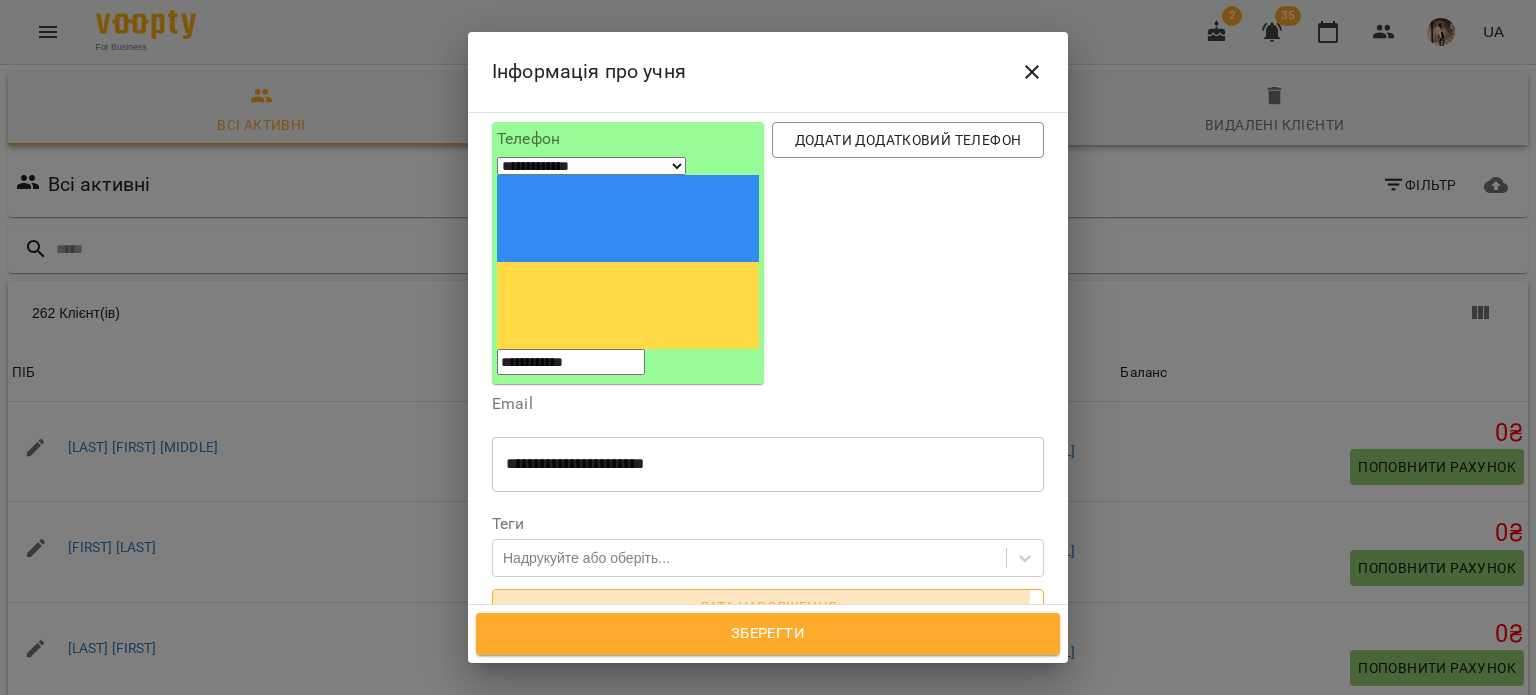click on "Дата народження" at bounding box center (768, 607) 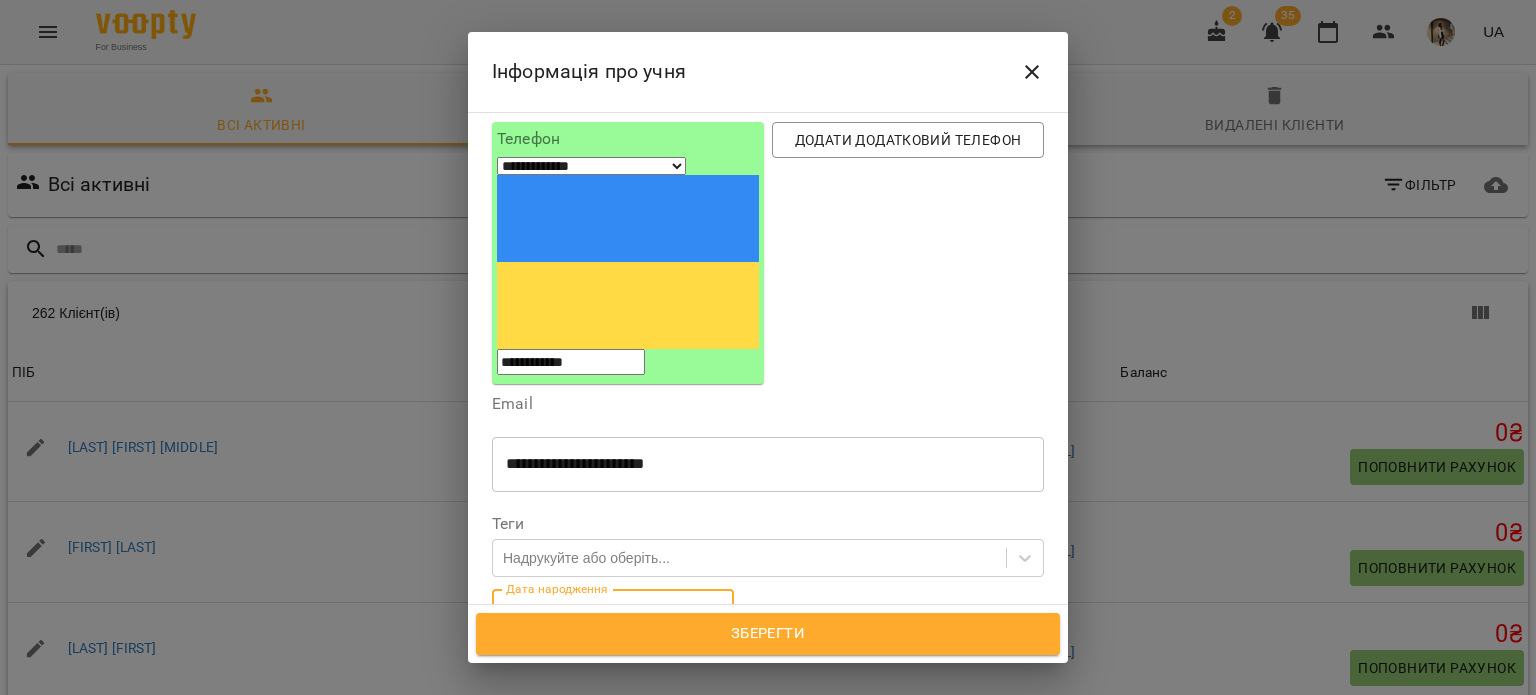 click on "**********" at bounding box center (578, 617) 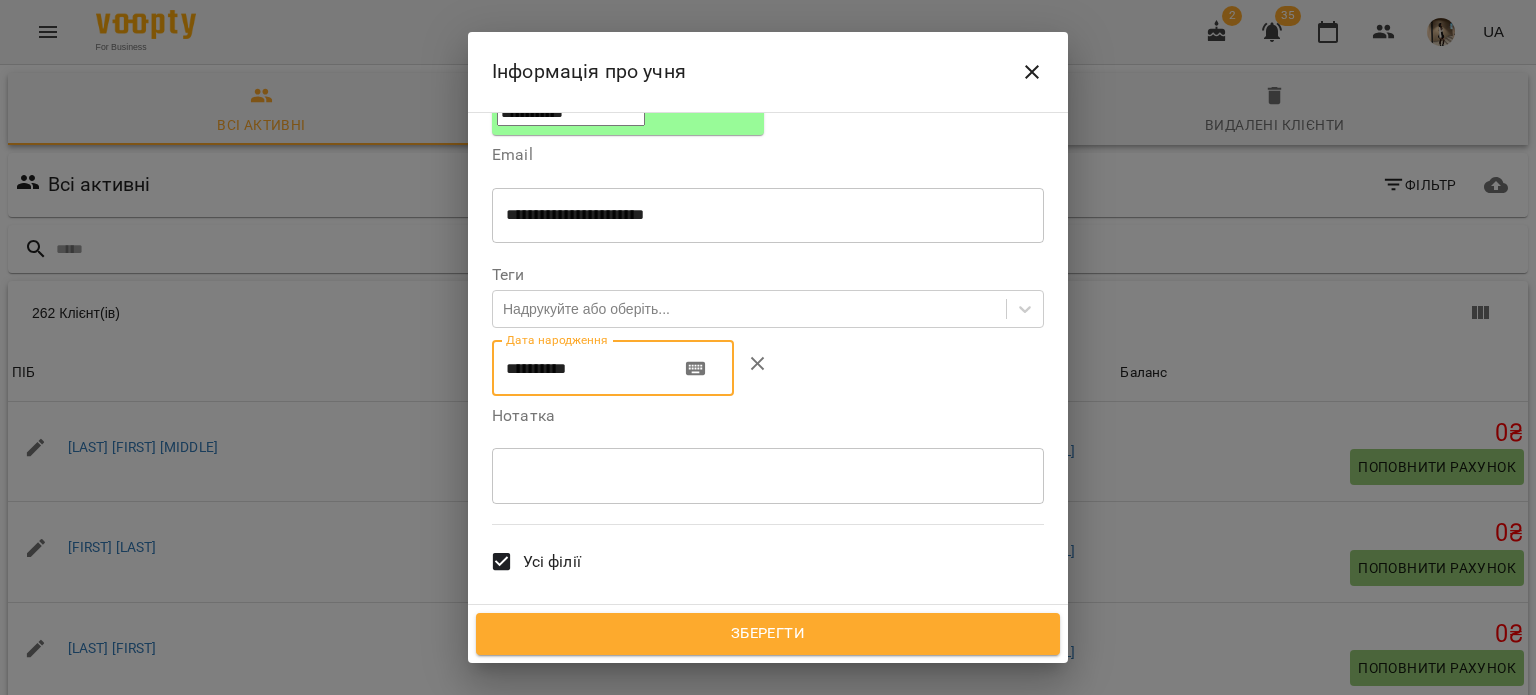 scroll, scrollTop: 480, scrollLeft: 0, axis: vertical 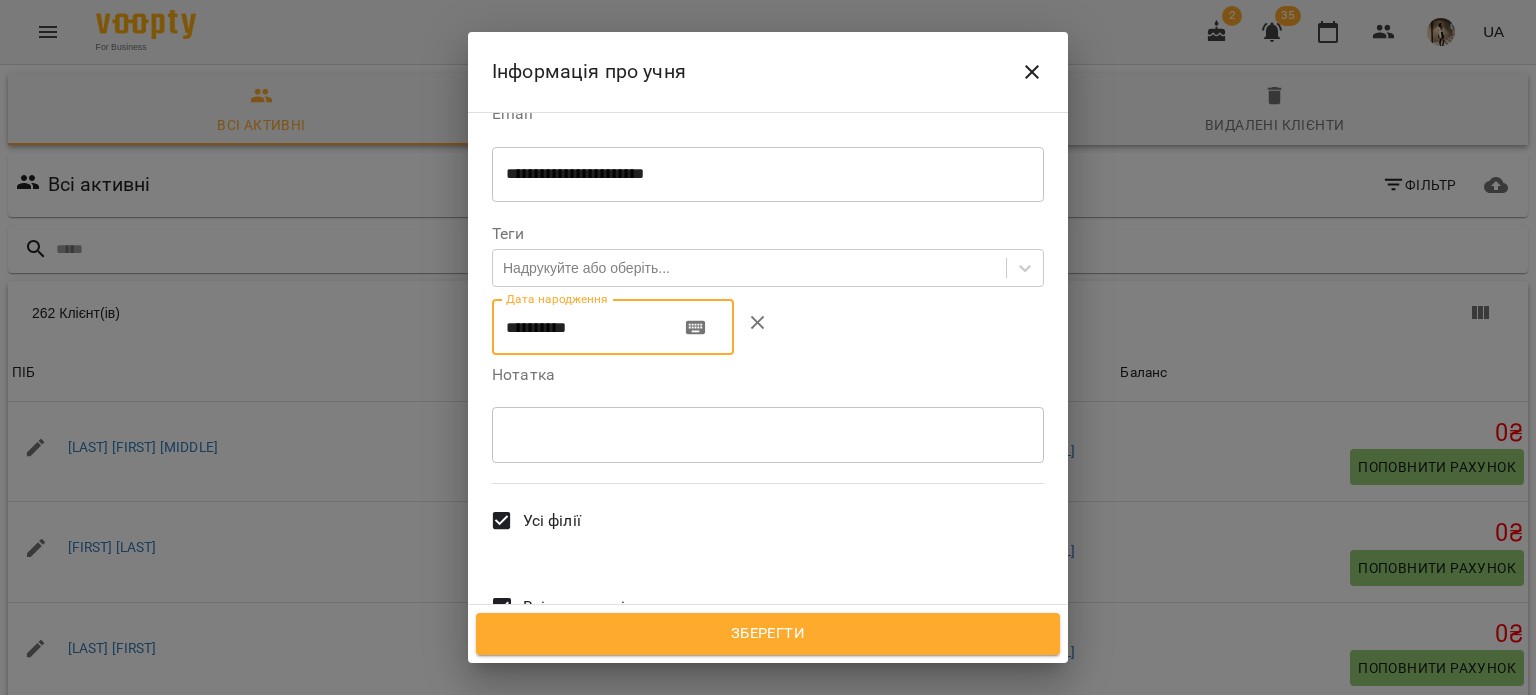 type on "**********" 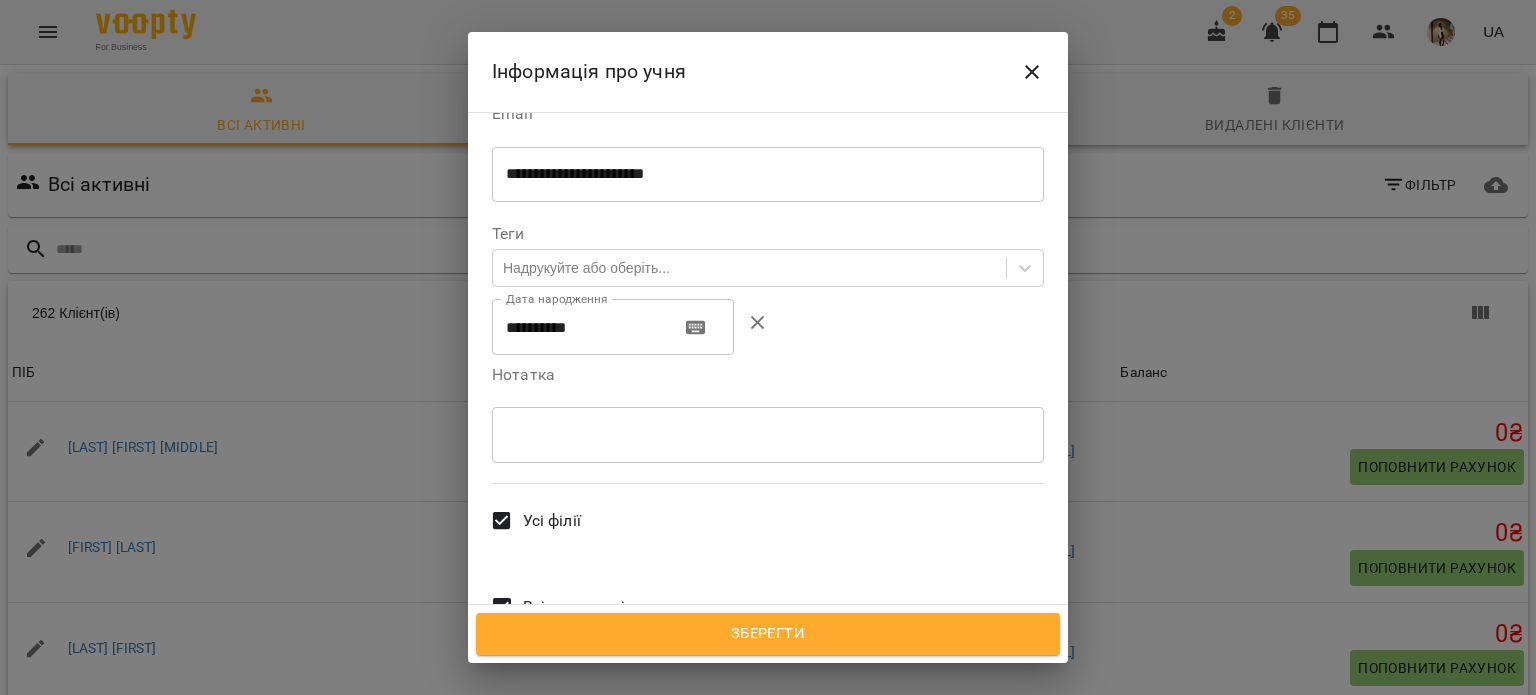 click on "Всі викладачі" at bounding box center [574, 607] 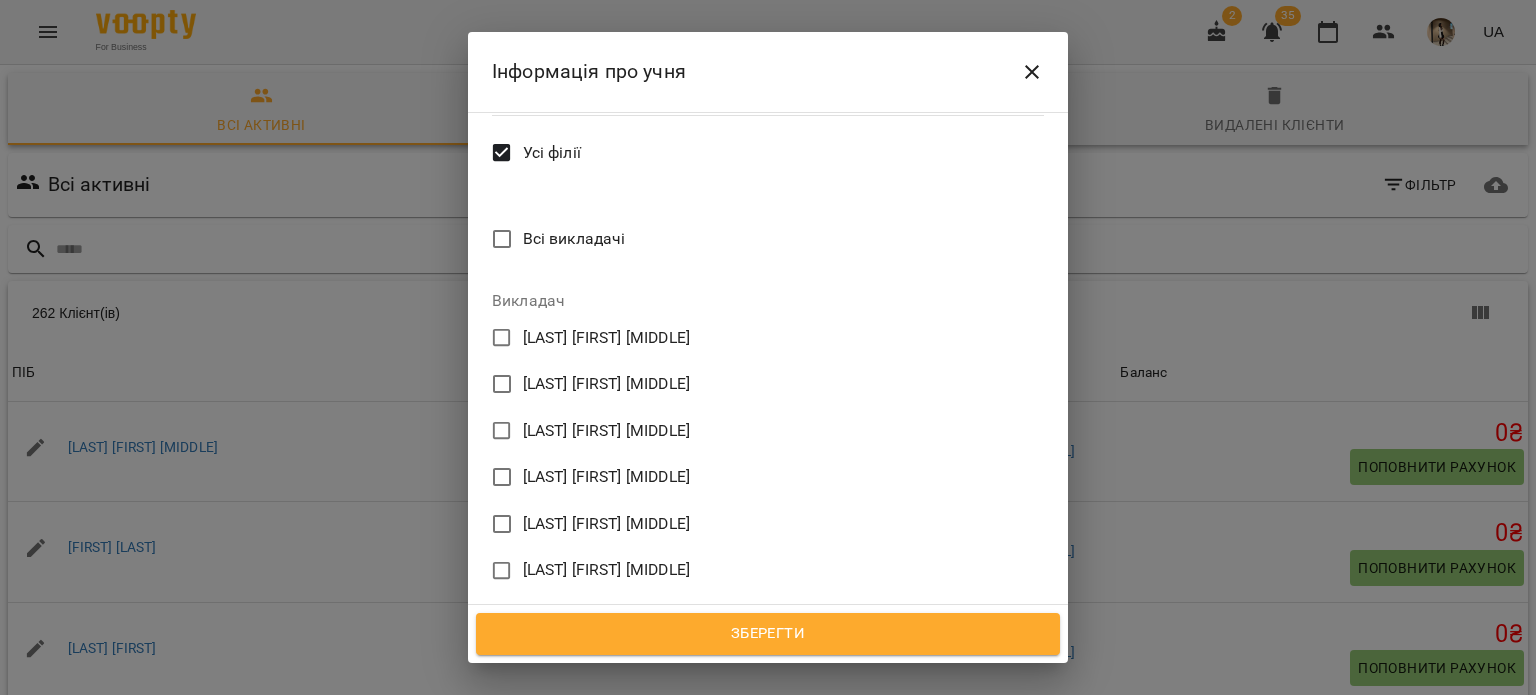 scroll, scrollTop: 850, scrollLeft: 0, axis: vertical 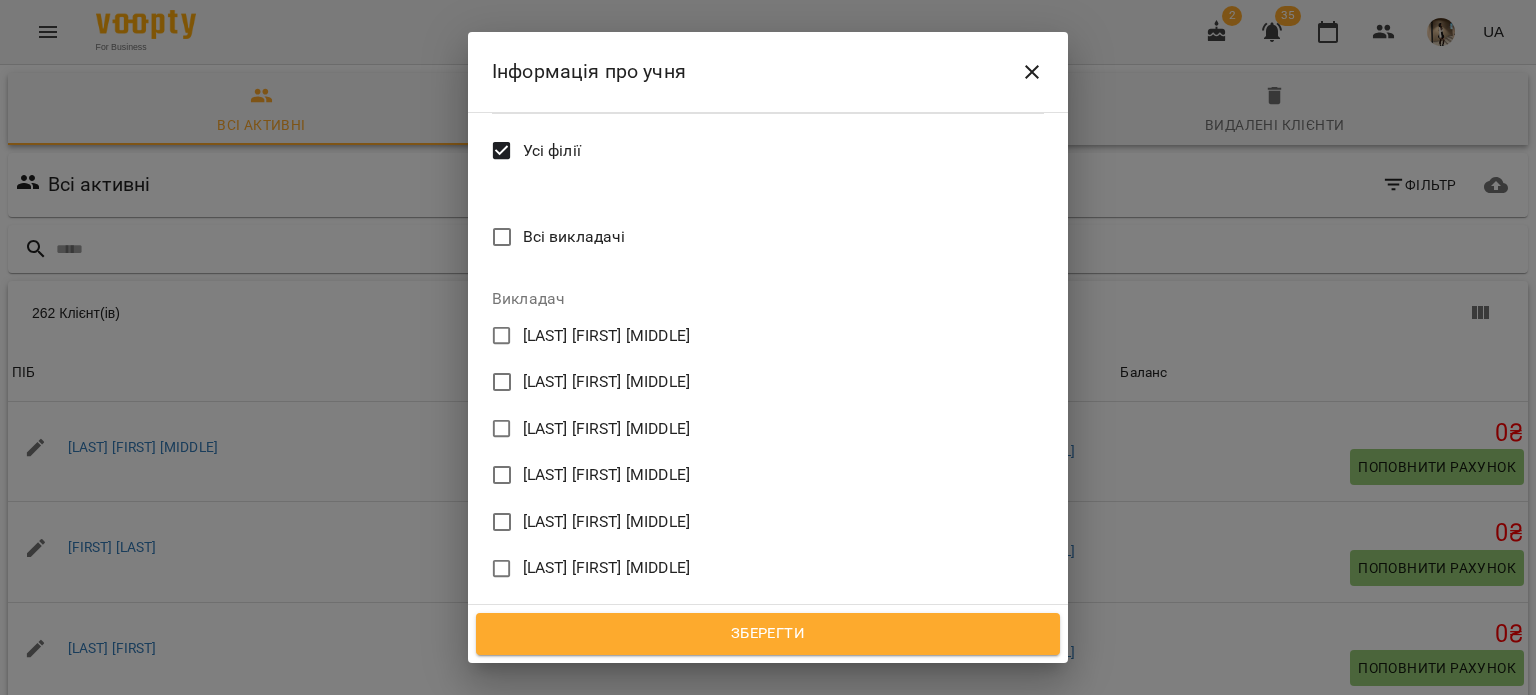 click on "[LAST] [FIRST] [MIDDLE]" at bounding box center [606, 662] 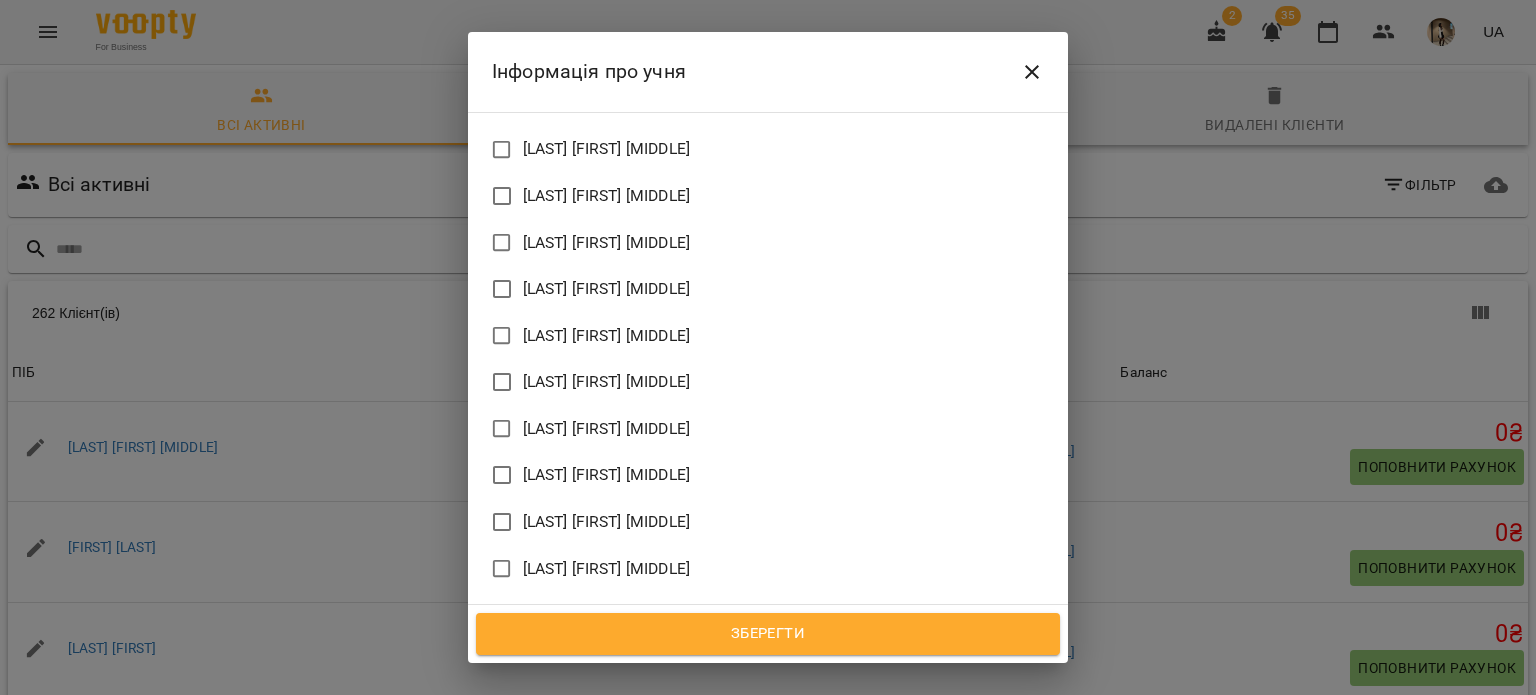 scroll, scrollTop: 2066, scrollLeft: 0, axis: vertical 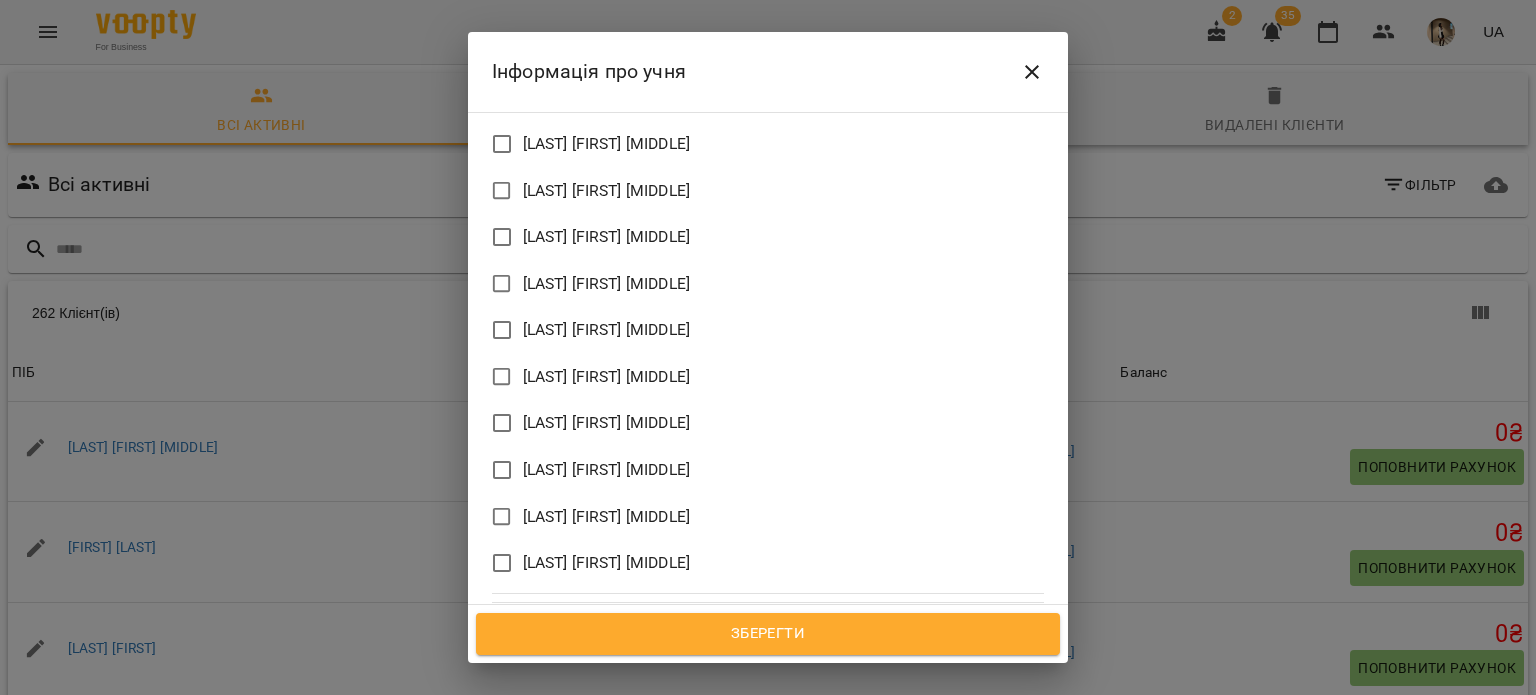 click on "Зберегти" at bounding box center (768, 634) 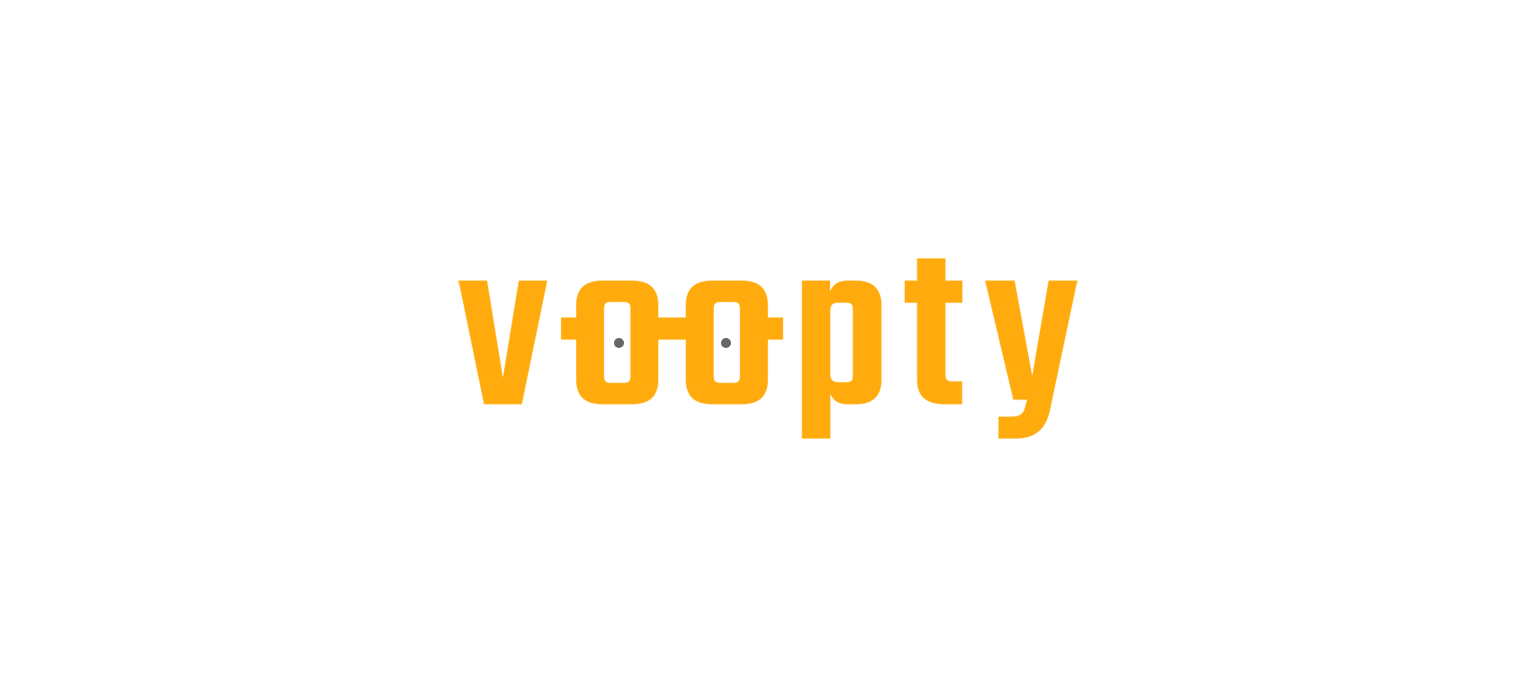 scroll, scrollTop: 0, scrollLeft: 0, axis: both 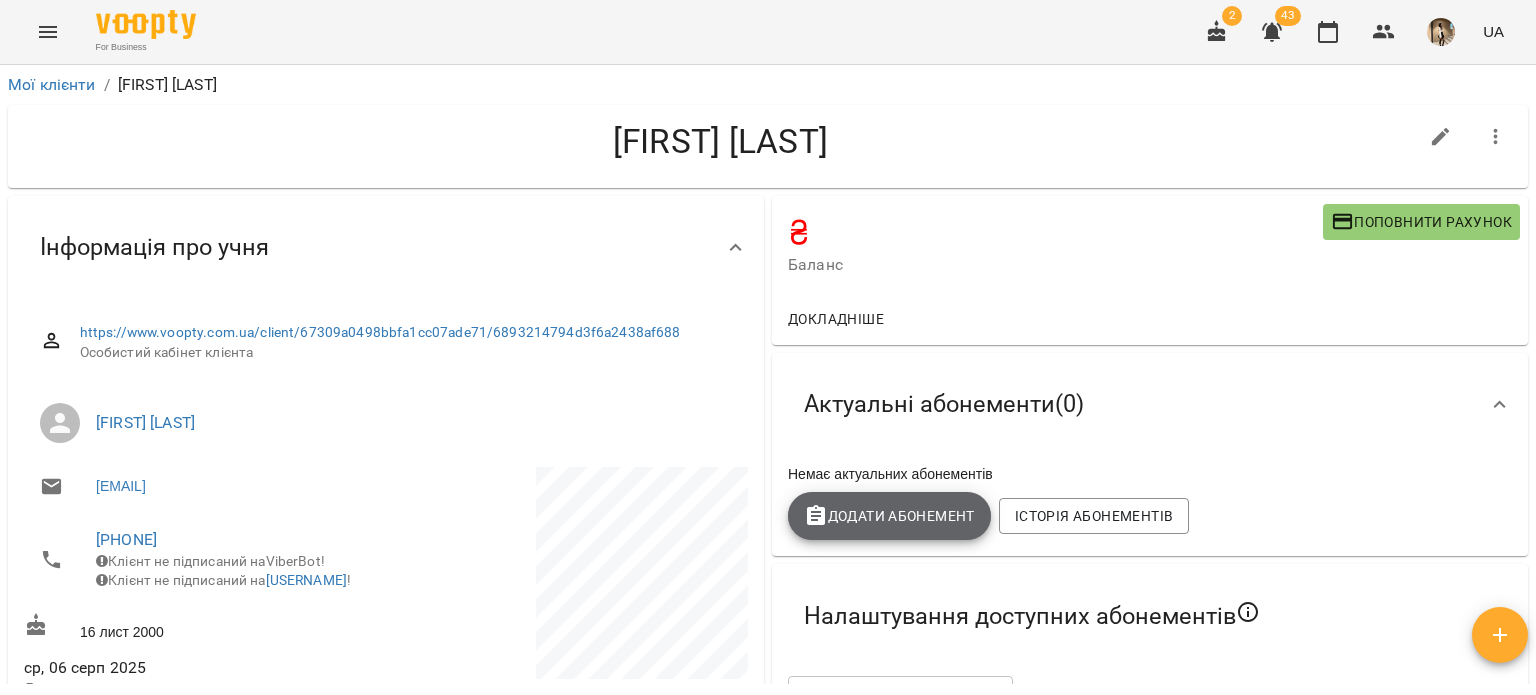 click on "Додати Абонемент" at bounding box center [889, 516] 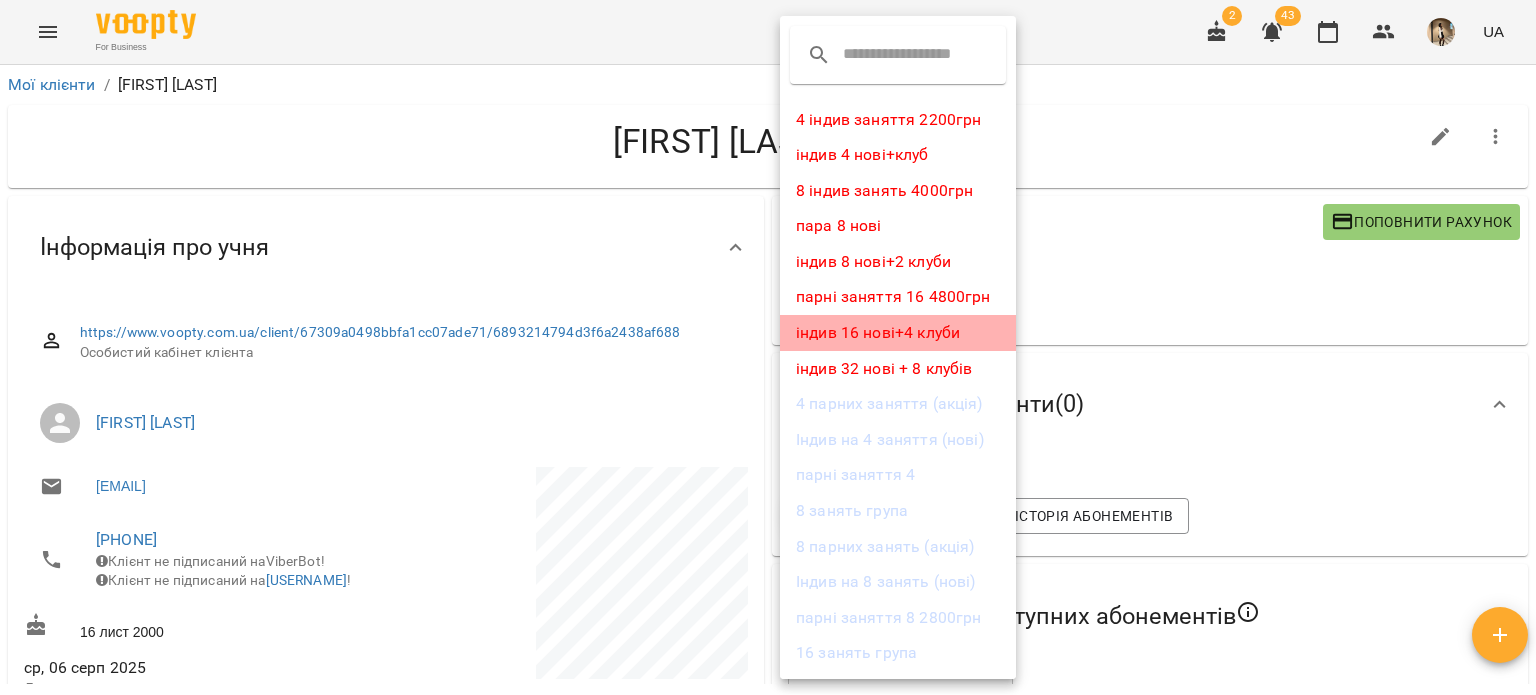 click on "індив 16 нові+4 клуби" at bounding box center [898, 333] 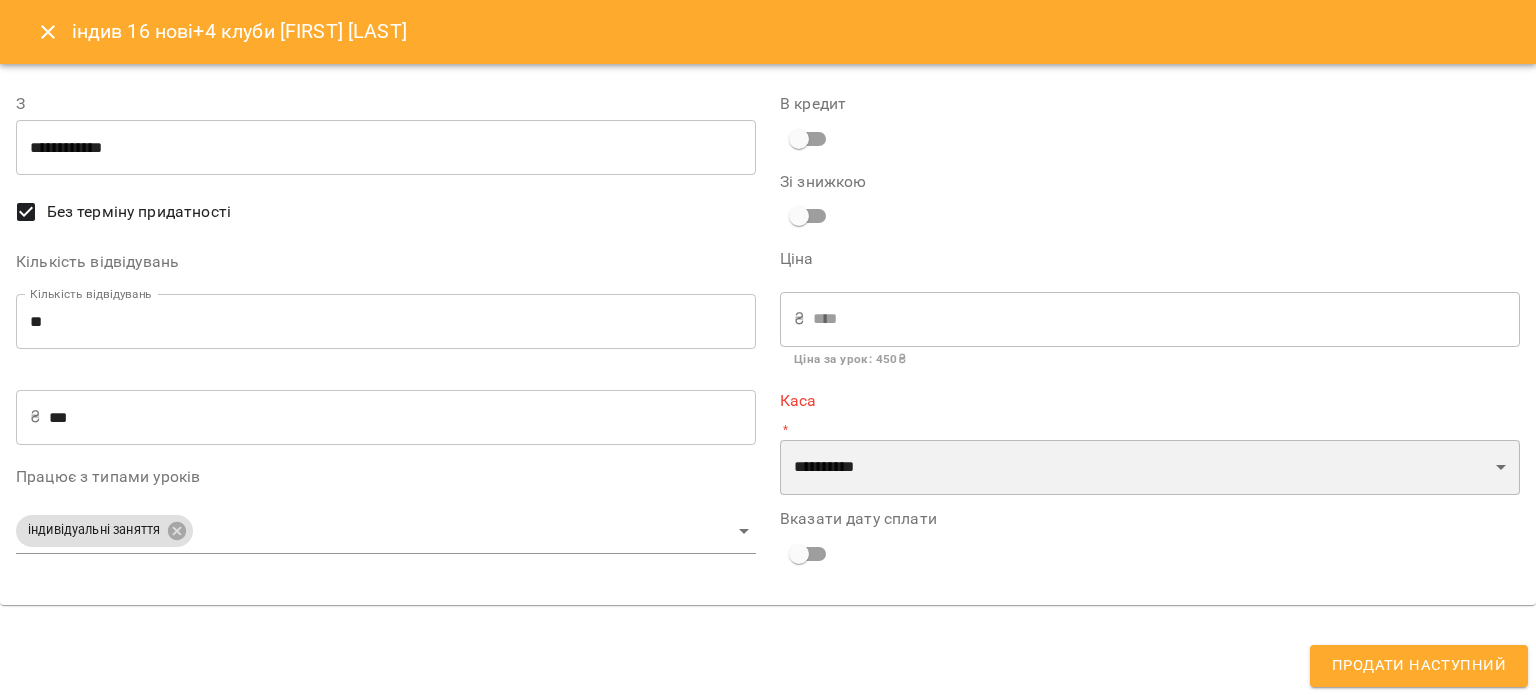 click on "**********" at bounding box center [1150, 468] 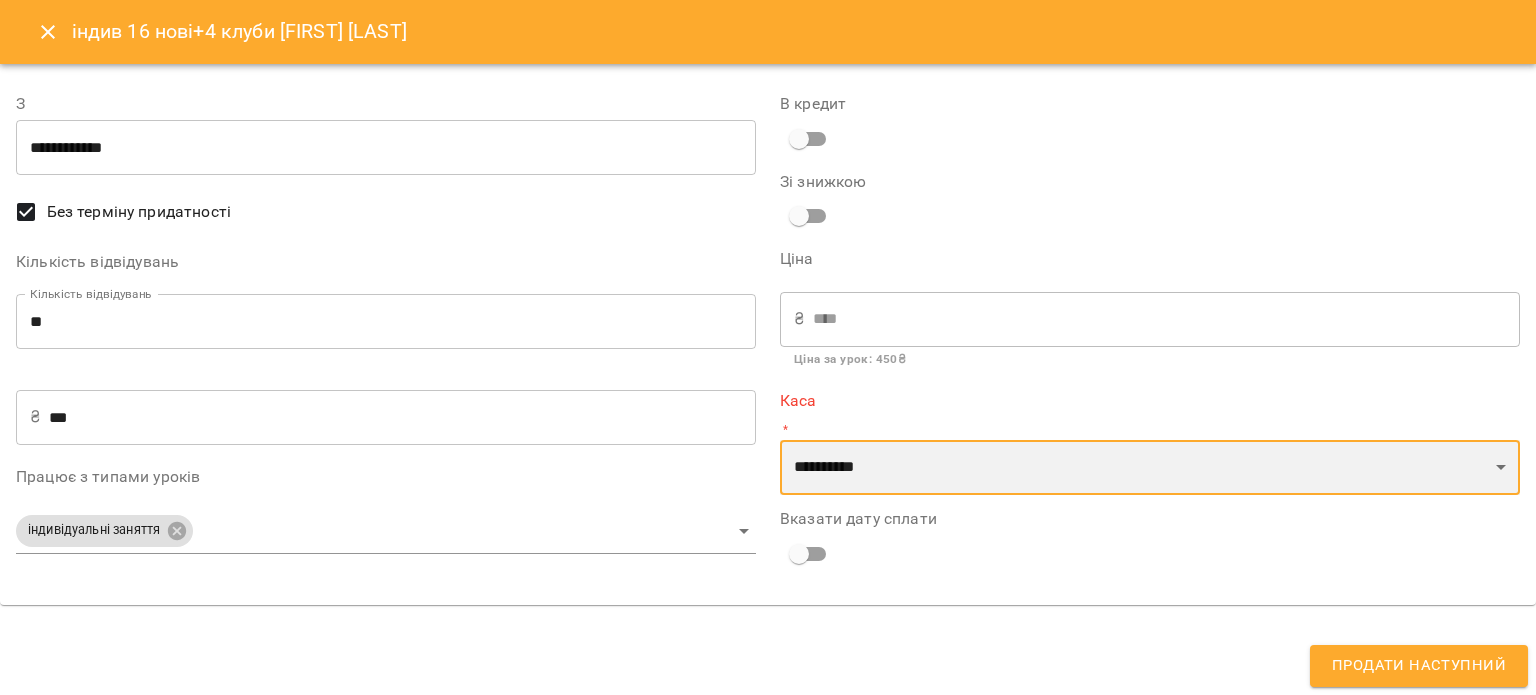 select on "****" 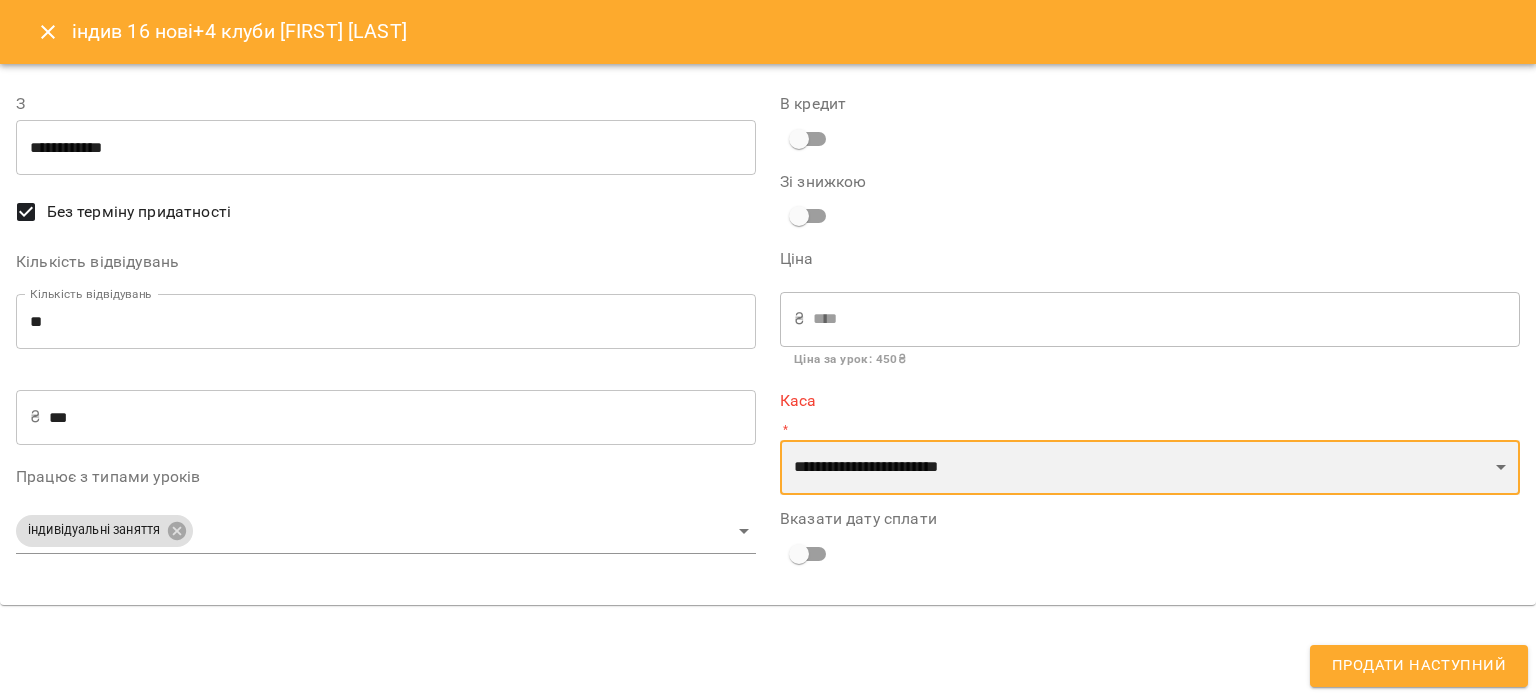 click on "**********" at bounding box center (1150, 468) 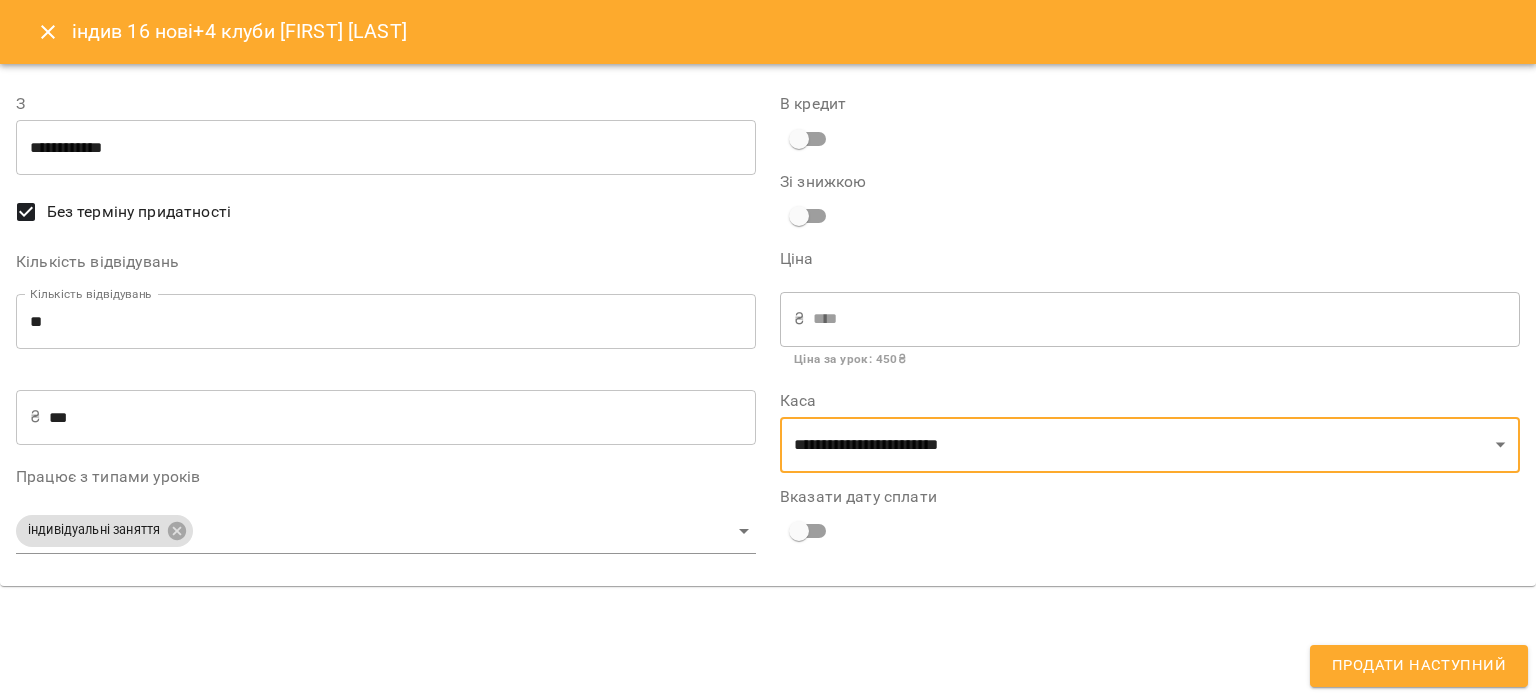 click on "Продати наступний" at bounding box center (1419, 666) 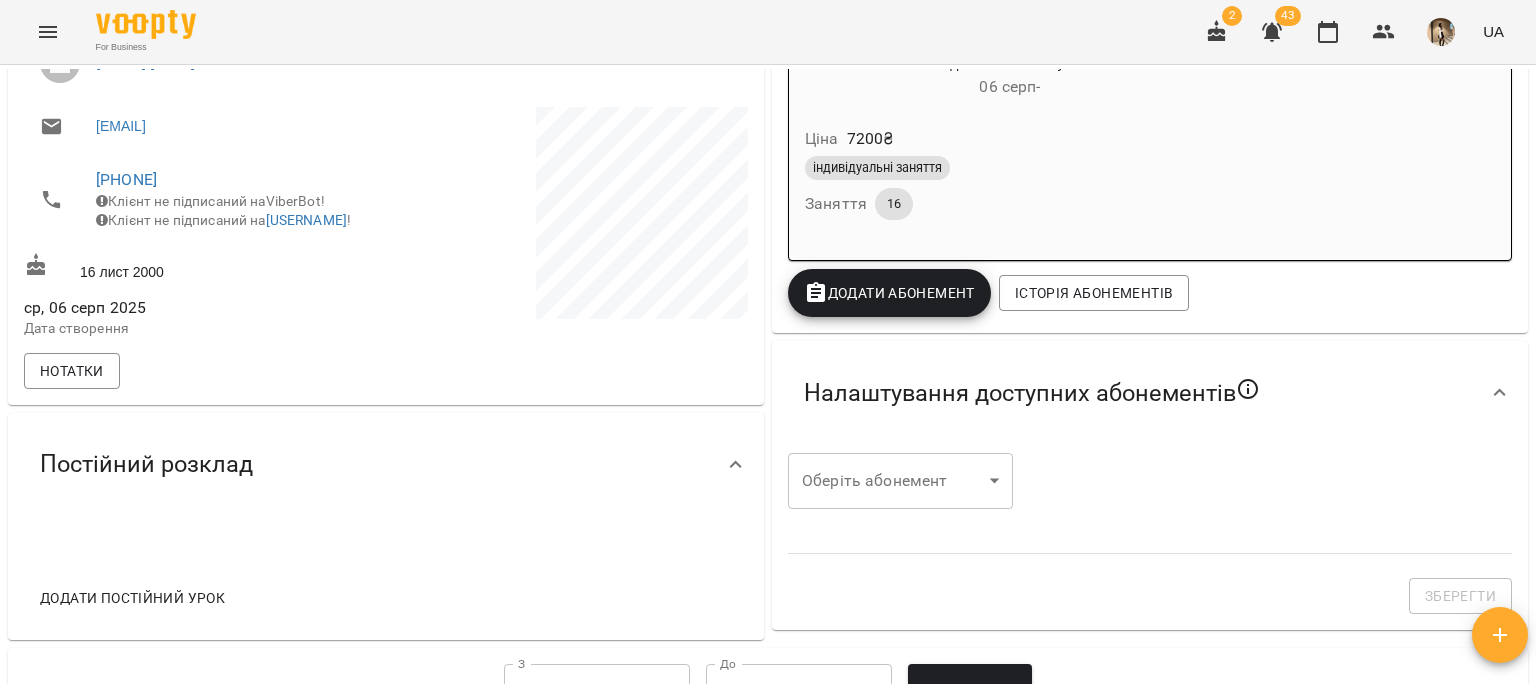 scroll, scrollTop: 339, scrollLeft: 0, axis: vertical 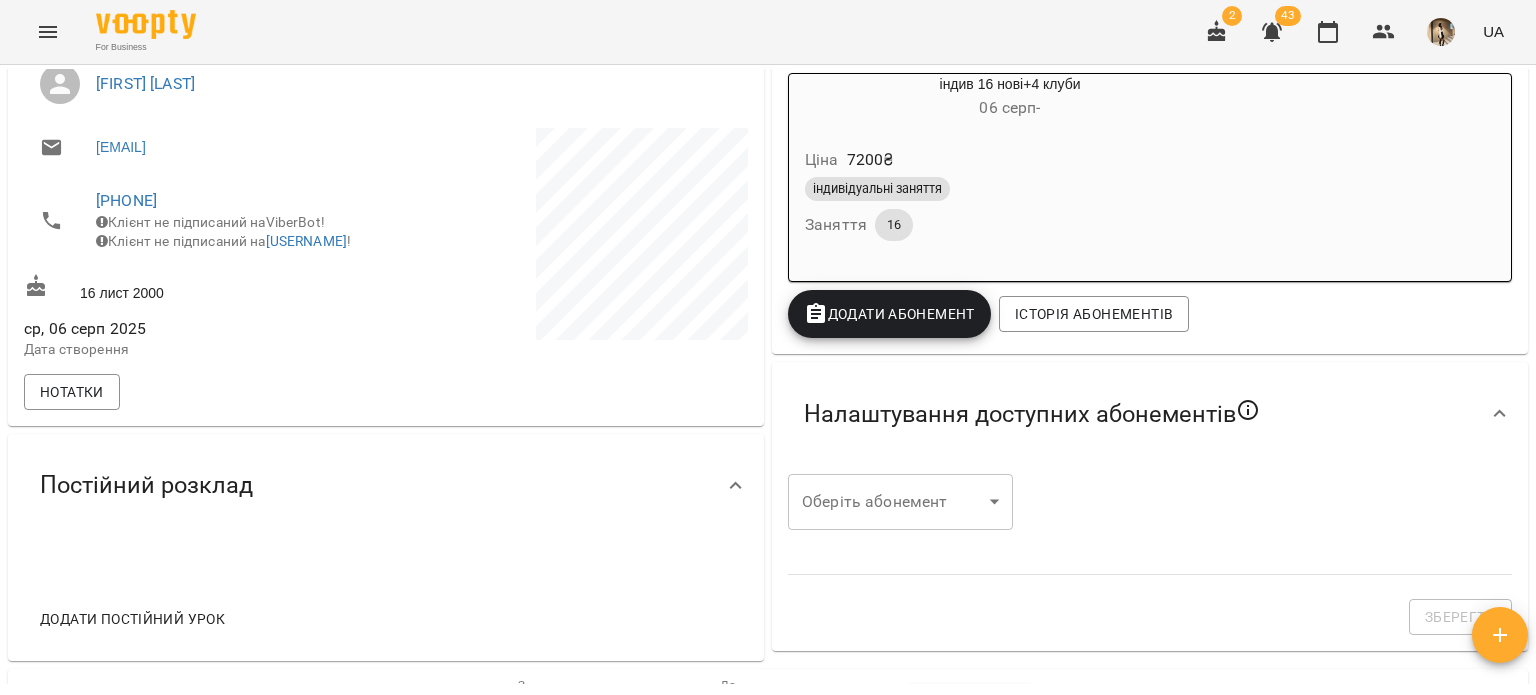 click on "For Business 2 43 UA Мої клієнти / Болгарина Анна Болгарина Анна 0 ₴ Баланс Поповнити рахунок Актуальні абонементи ( 1 ) індив 16 нові+4 клуби 06 серп  -   Ціна 7200 ₴ індивідуальні заняття  Заняття 16 Додати Абонемент Історія абонементів Налаштування доступних абонементів Оберіть абонемент ​ Оберіть абонемент Зберегти Інформація про учня https://www.voopty.com.ua/client/67309a0498bbfa1cc07ade71/6893214794d3f6a2438af688 Особистий кабінет клієнта Верховенко Євгенія Олександрівна  anyabolgarina@gmail.com +380633770977 Клієнт не підписаний на  ViberBot! Клієнт не підписаний на  jules_kostiuk_bot ! З З" at bounding box center (768, 380) 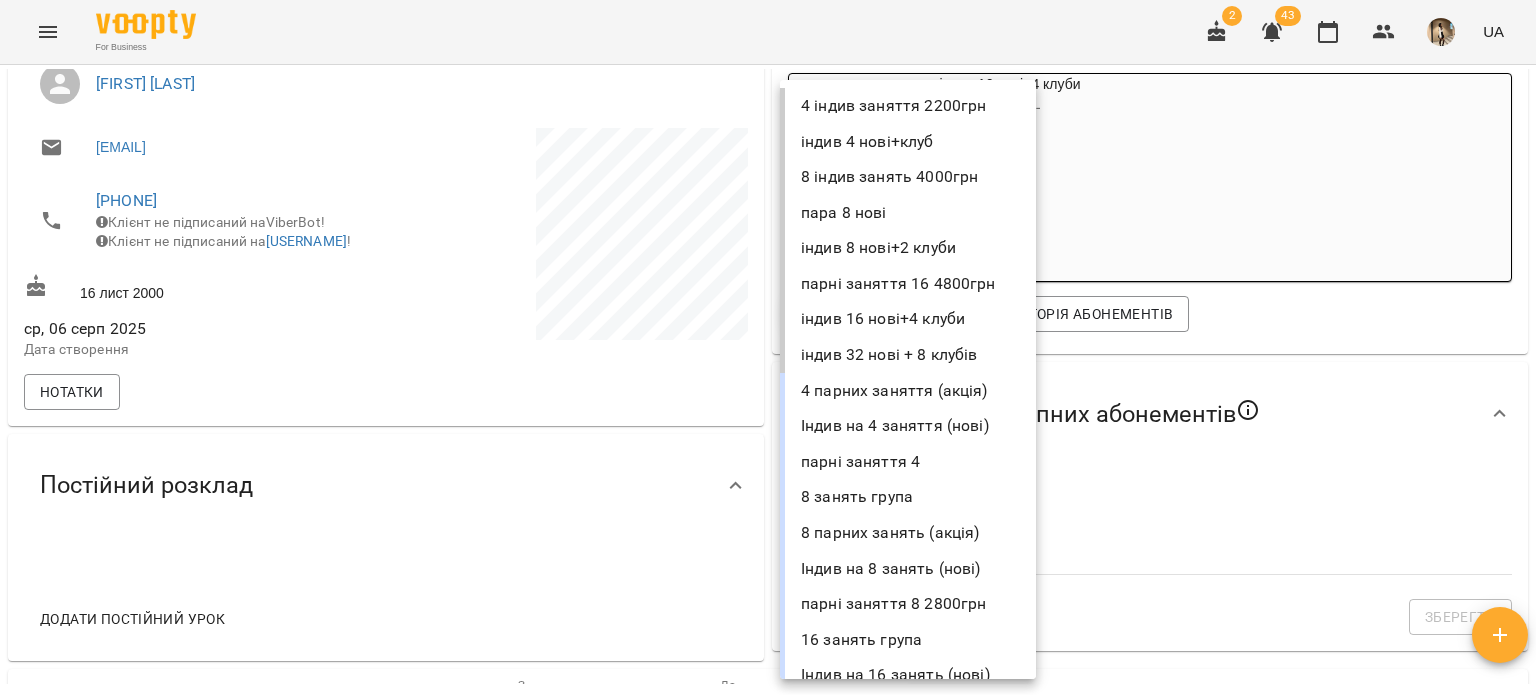 click on "4 індив заняття 2200грн" at bounding box center (908, 106) 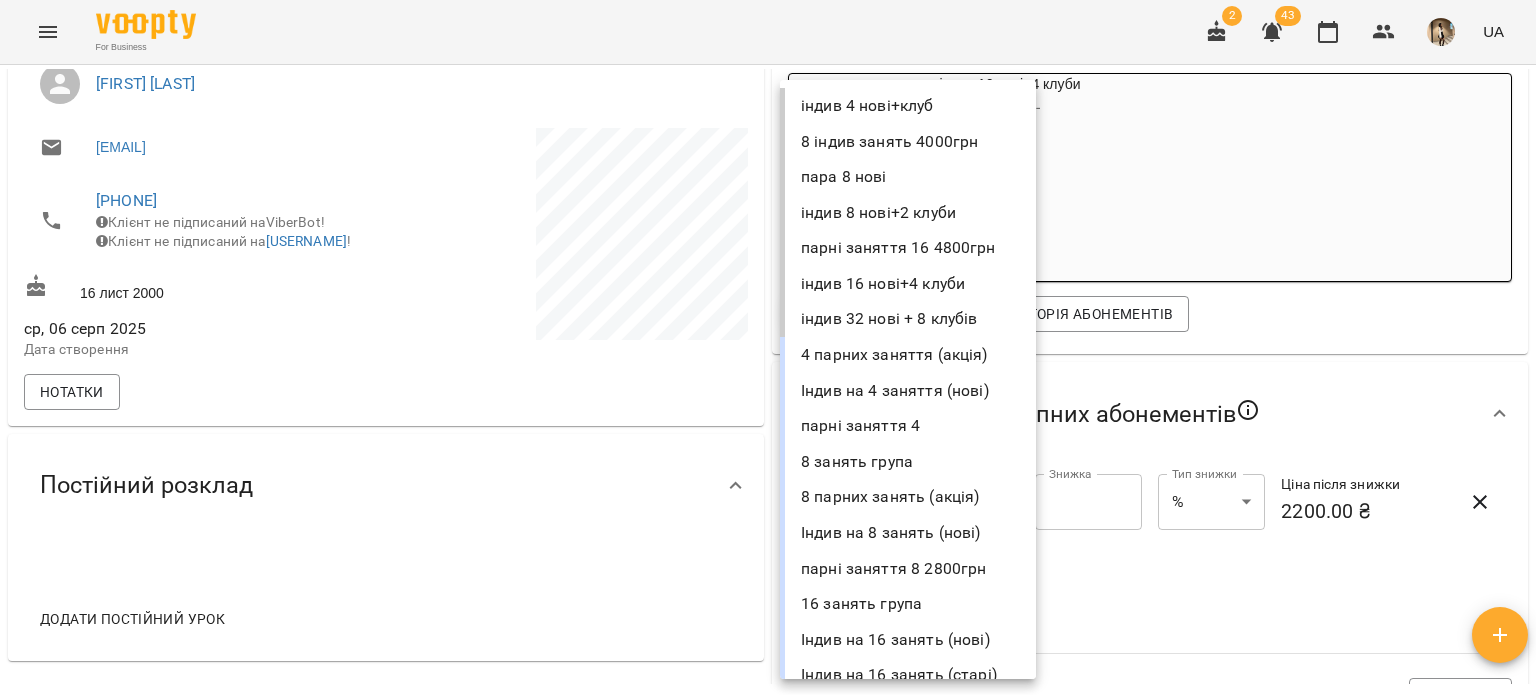 click on "**********" at bounding box center [768, 380] 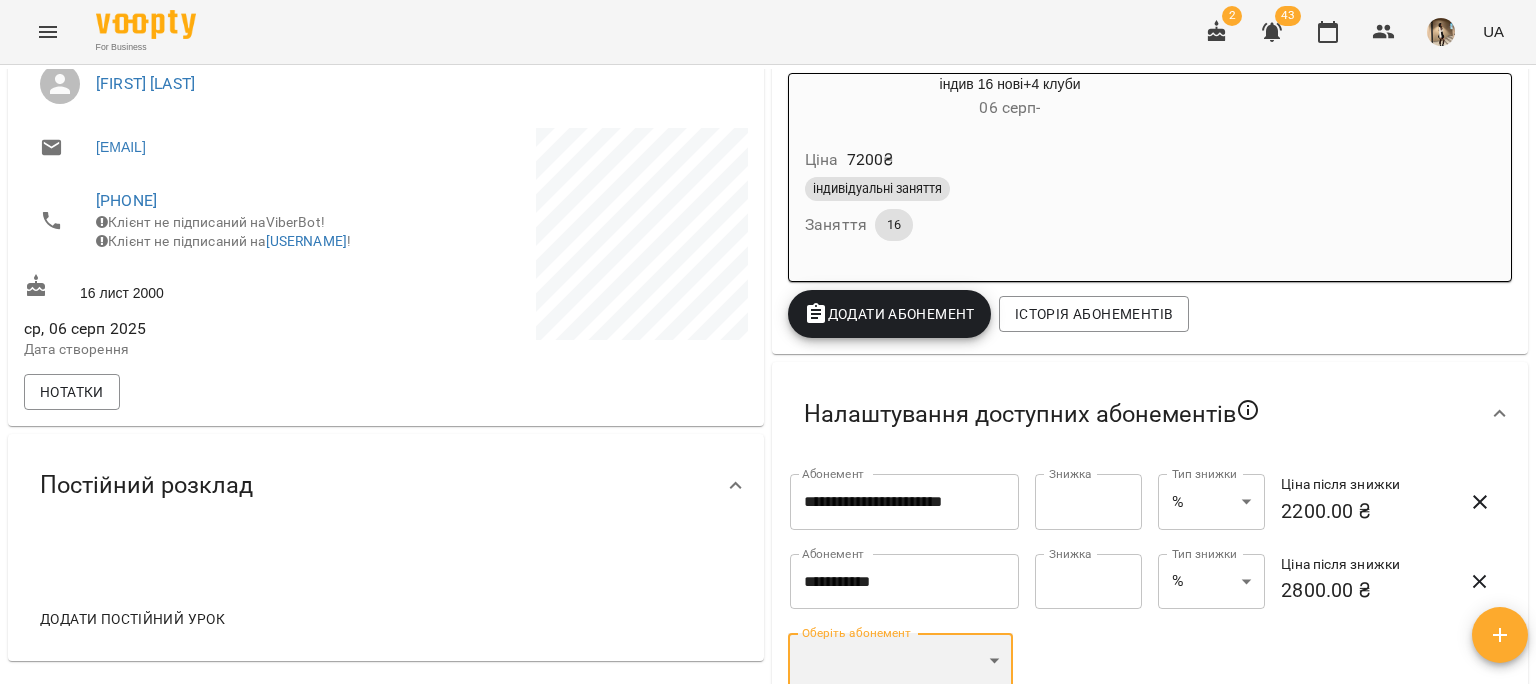 scroll, scrollTop: 346, scrollLeft: 0, axis: vertical 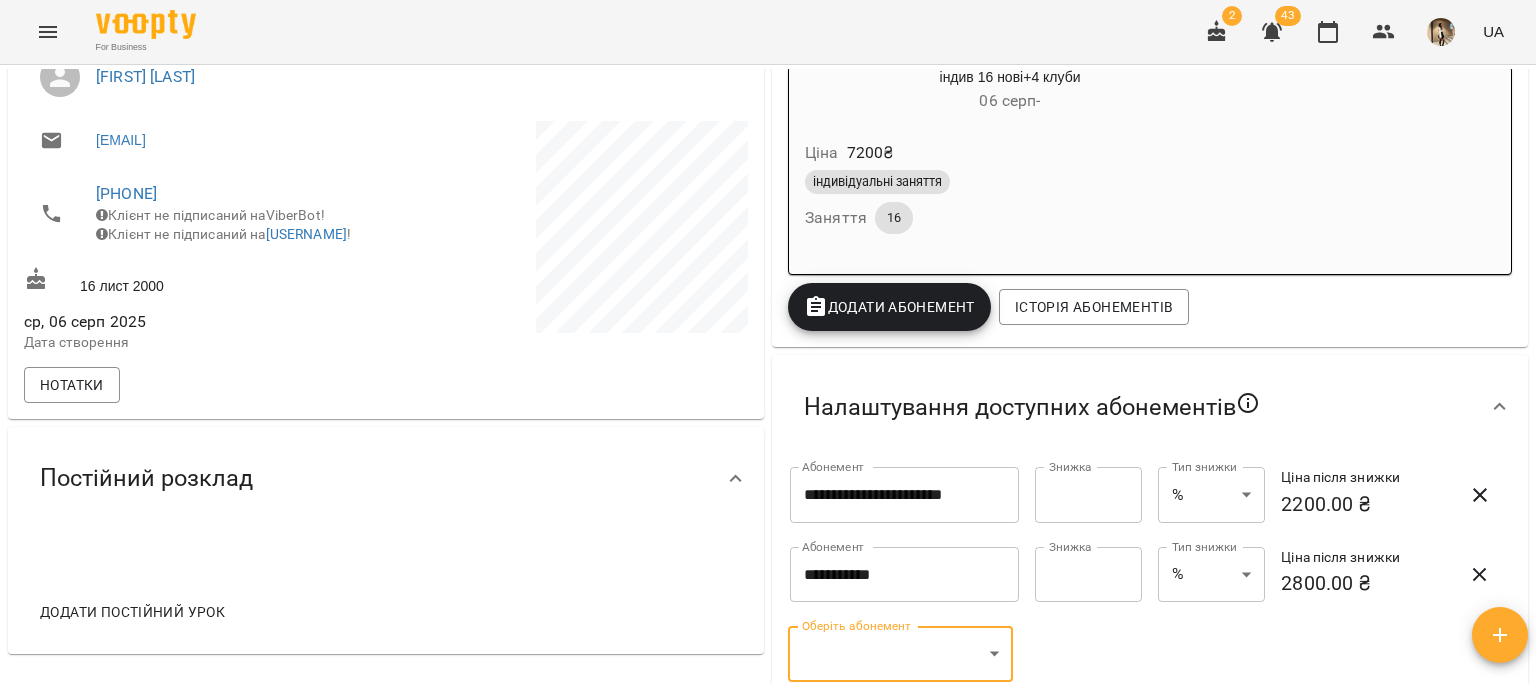 click at bounding box center (1480, 575) 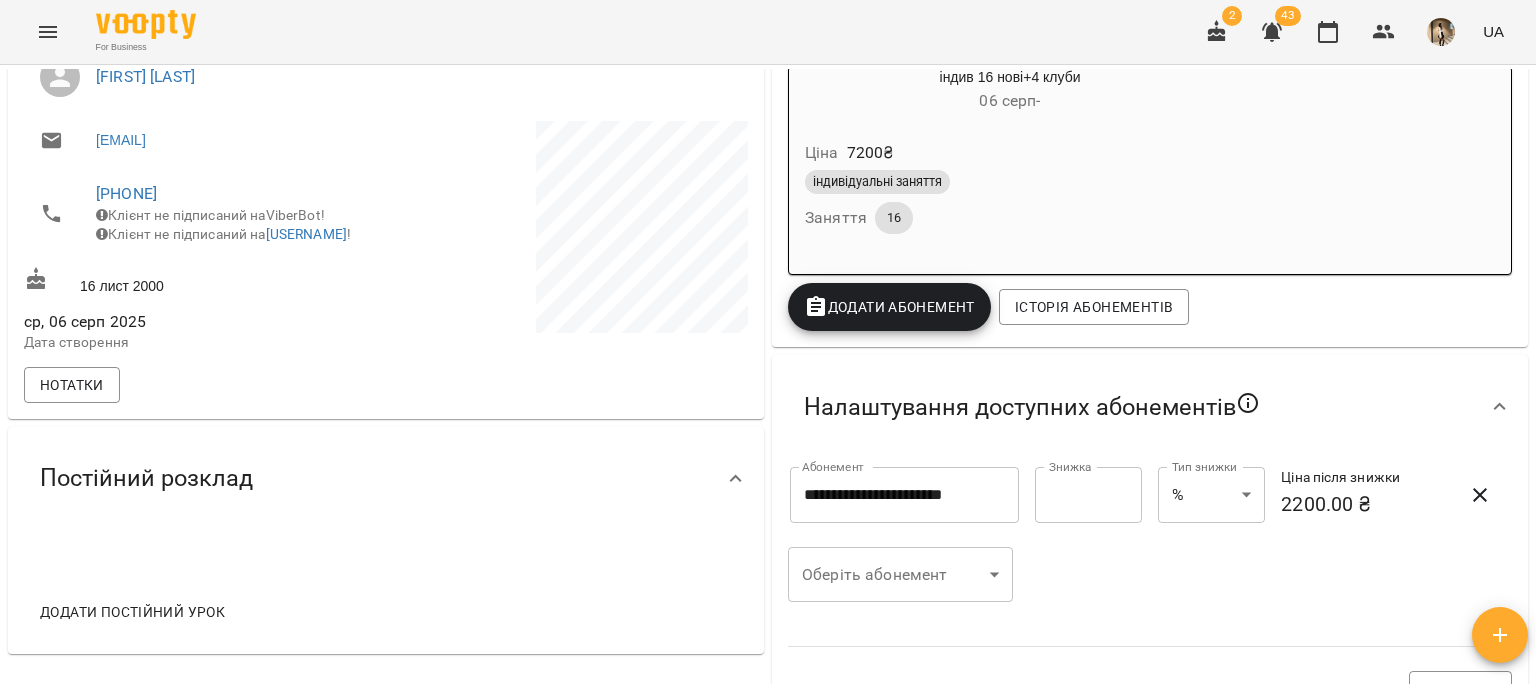 click on "**********" at bounding box center (1150, 587) 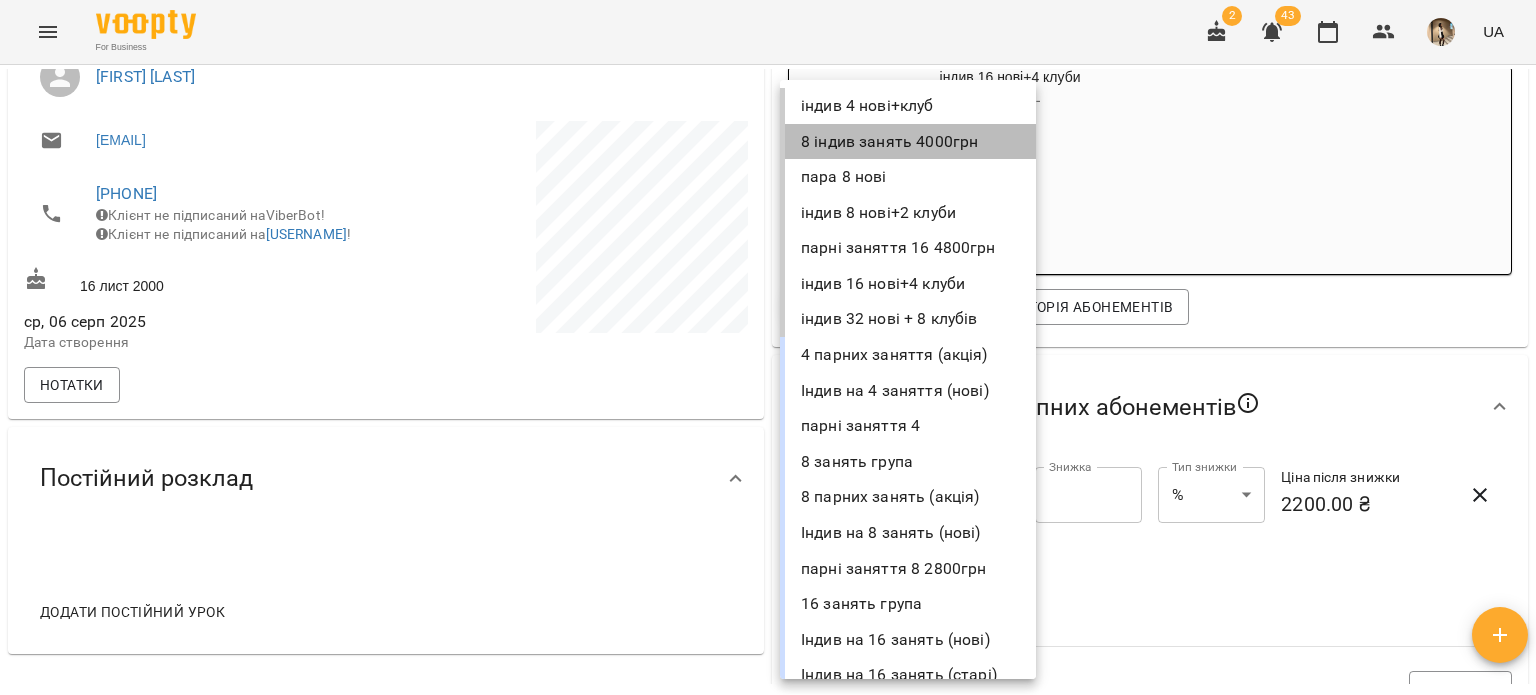 click on "8 індив занять 4000грн" at bounding box center (908, 142) 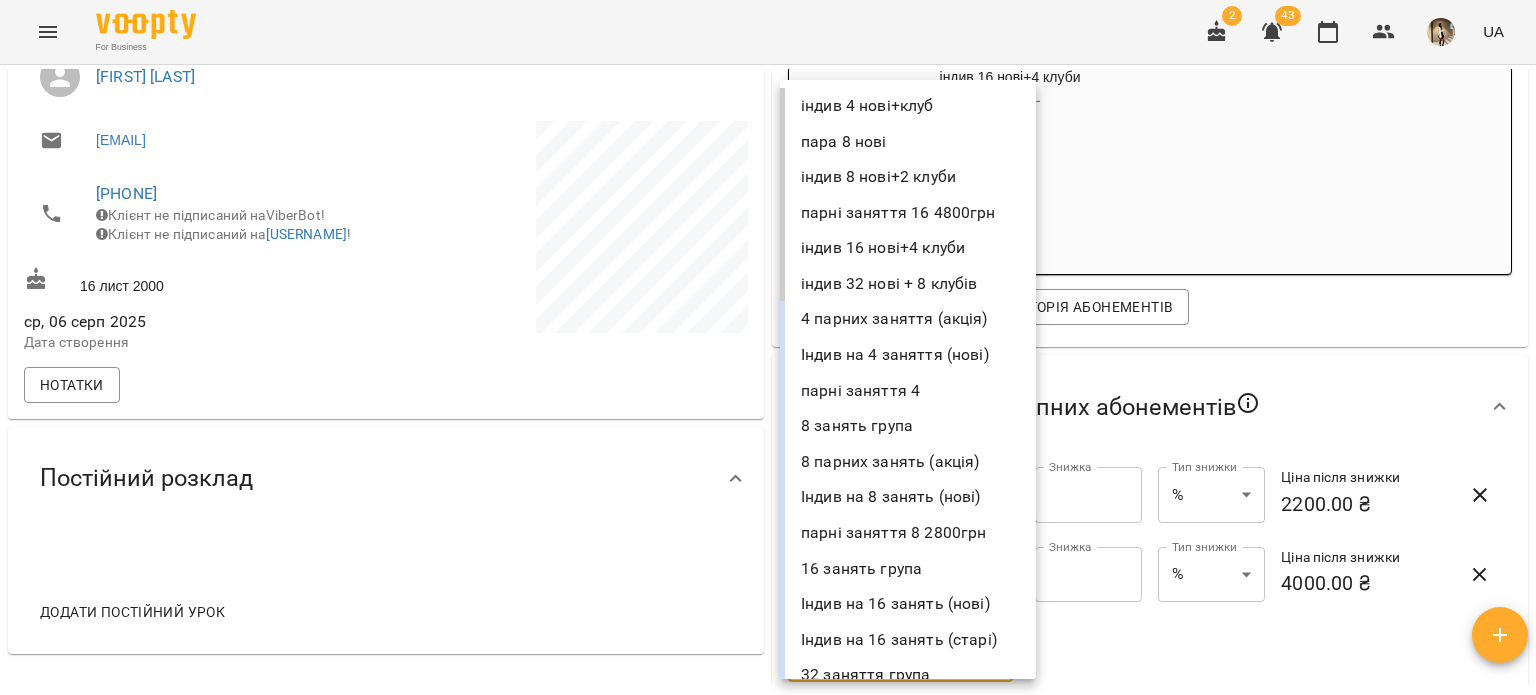 click on "**********" at bounding box center [768, 380] 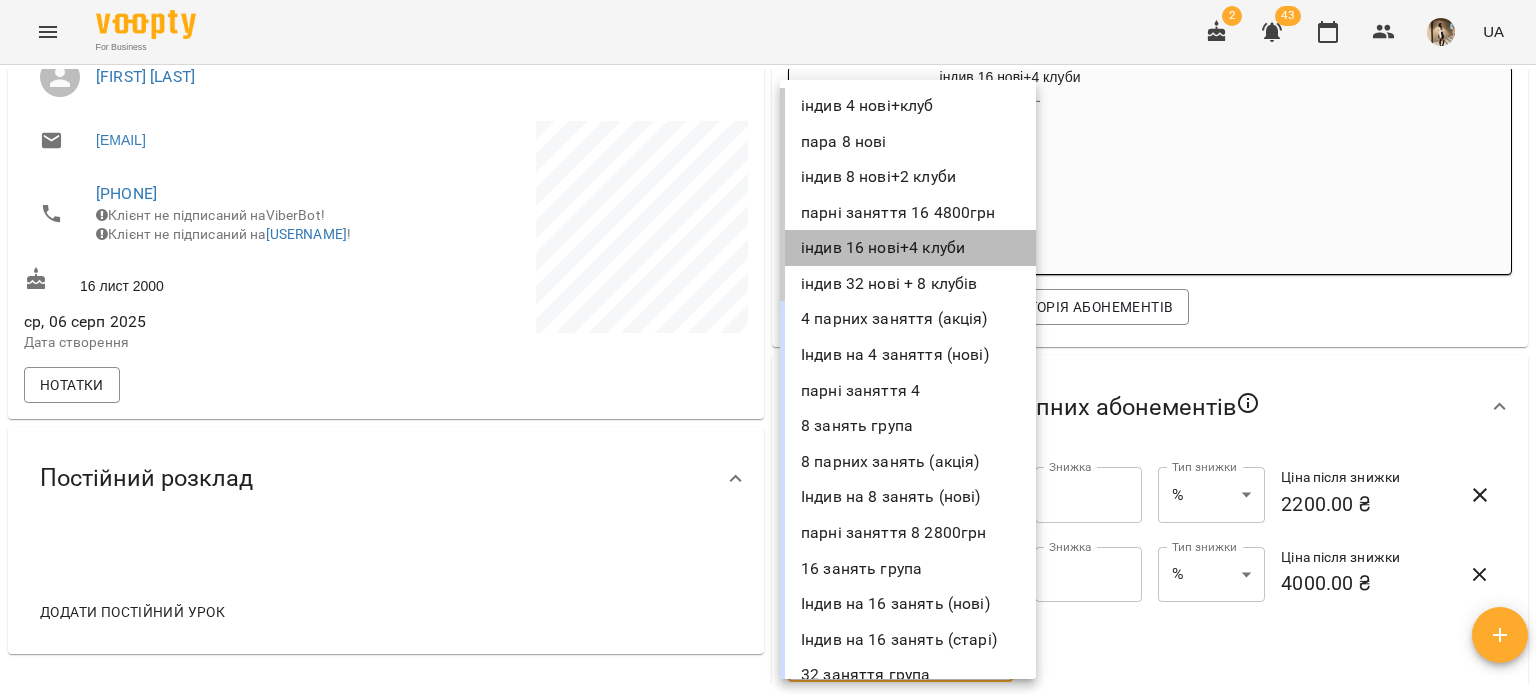 click on "індив 16 нові+4 клуби" at bounding box center [908, 248] 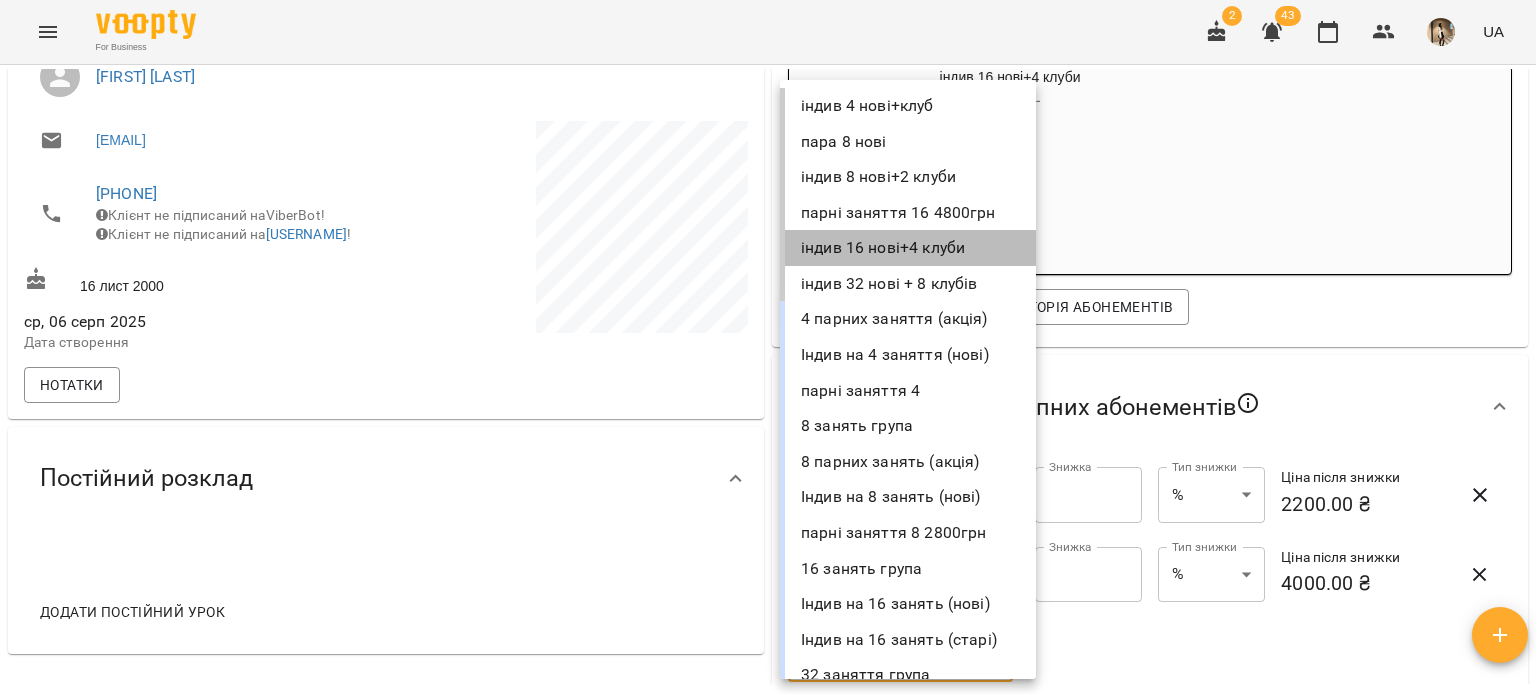 scroll, scrollTop: 705, scrollLeft: 0, axis: vertical 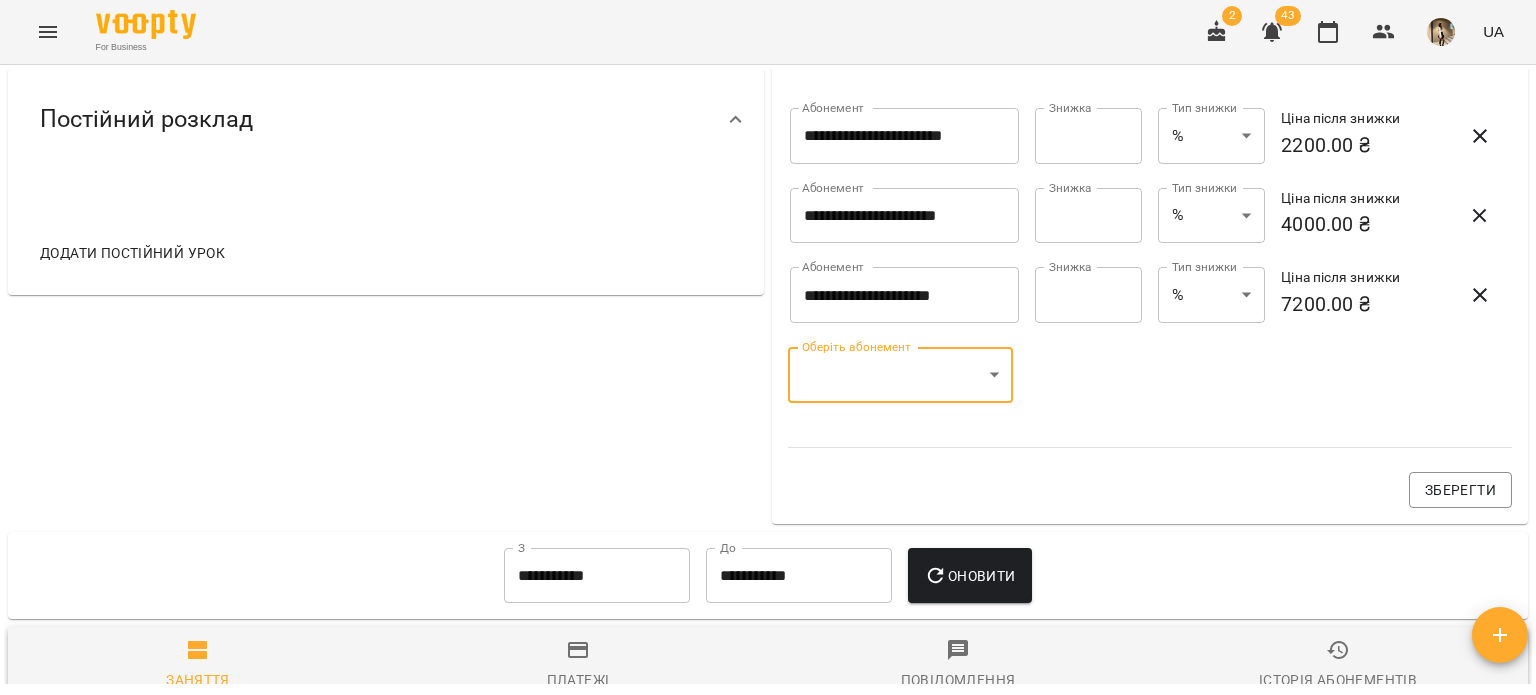click on "**********" at bounding box center (768, 380) 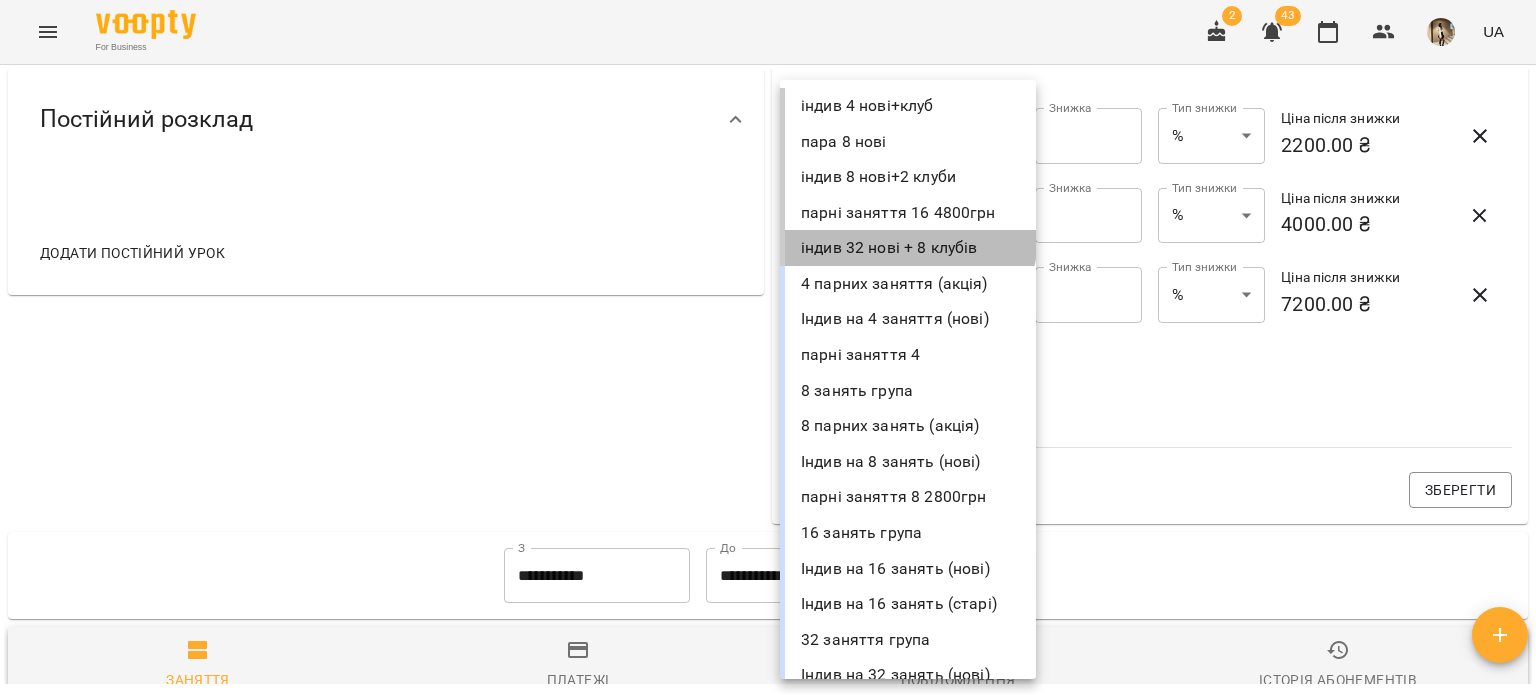click on "індив 32 нові + 8 клубів" at bounding box center (908, 248) 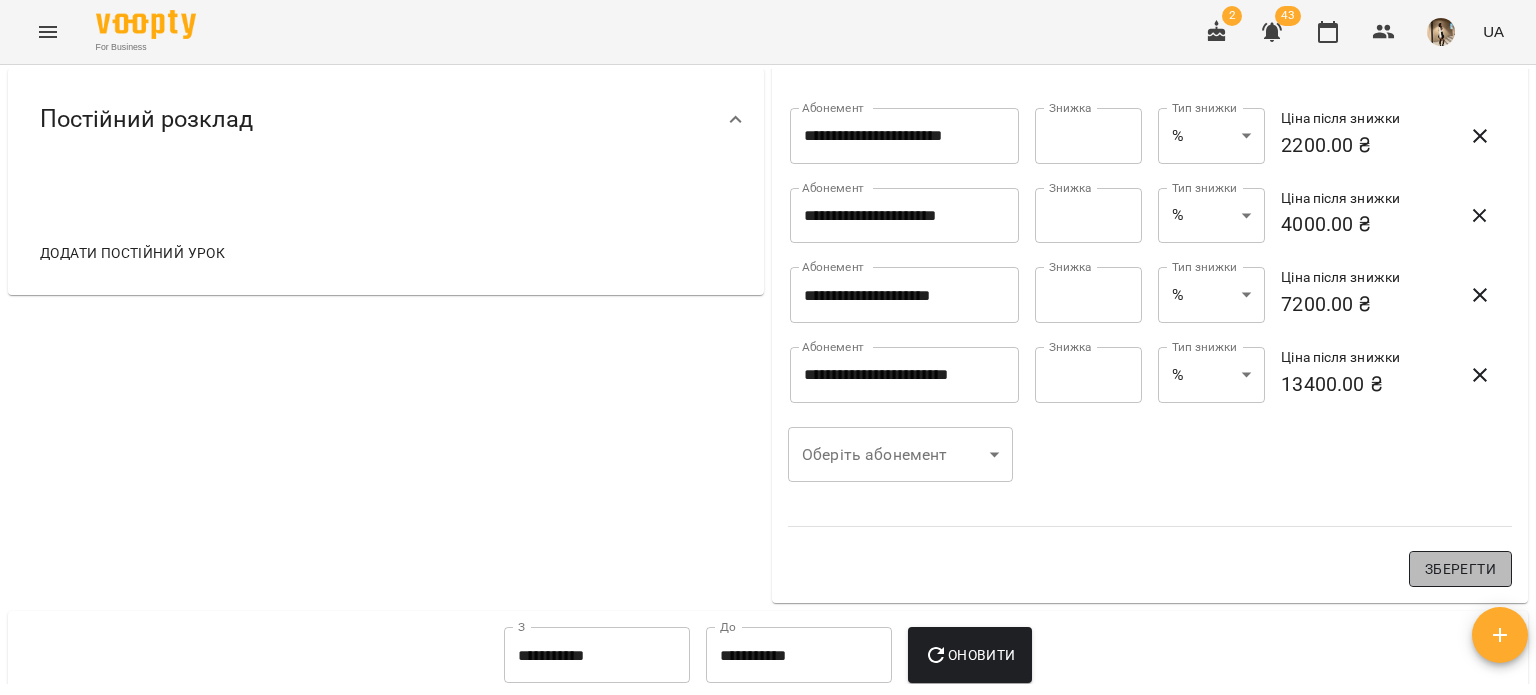 click on "Зберегти" at bounding box center (1460, 569) 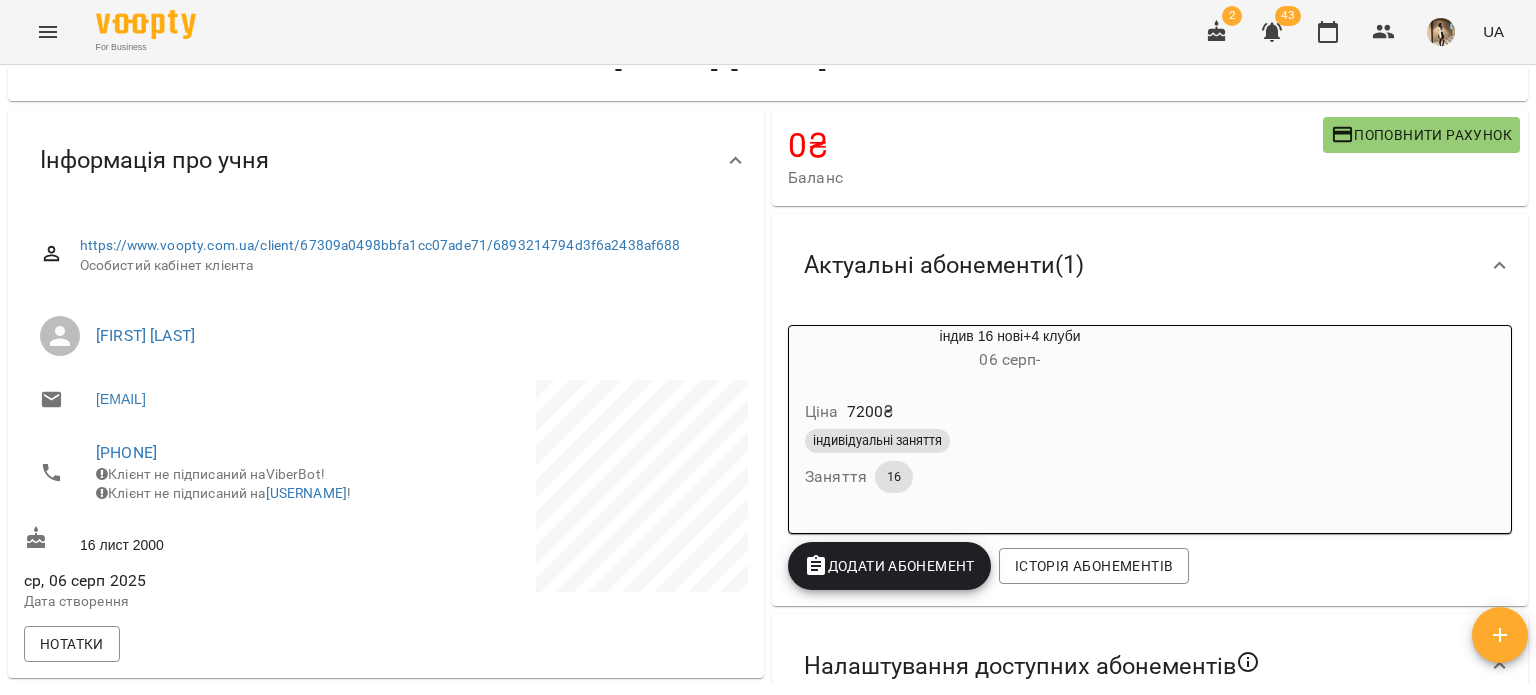 scroll, scrollTop: 0, scrollLeft: 0, axis: both 